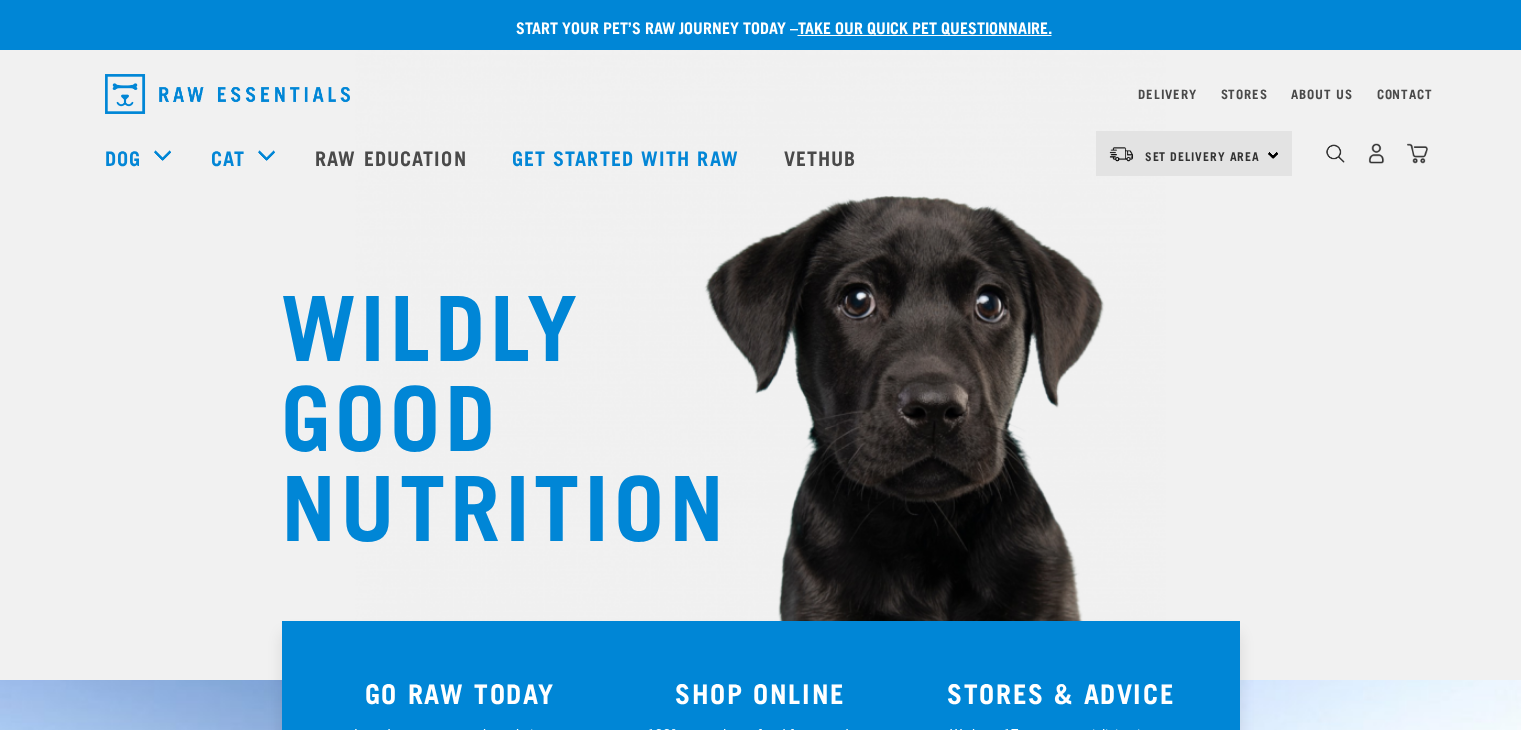 scroll, scrollTop: 0, scrollLeft: 0, axis: both 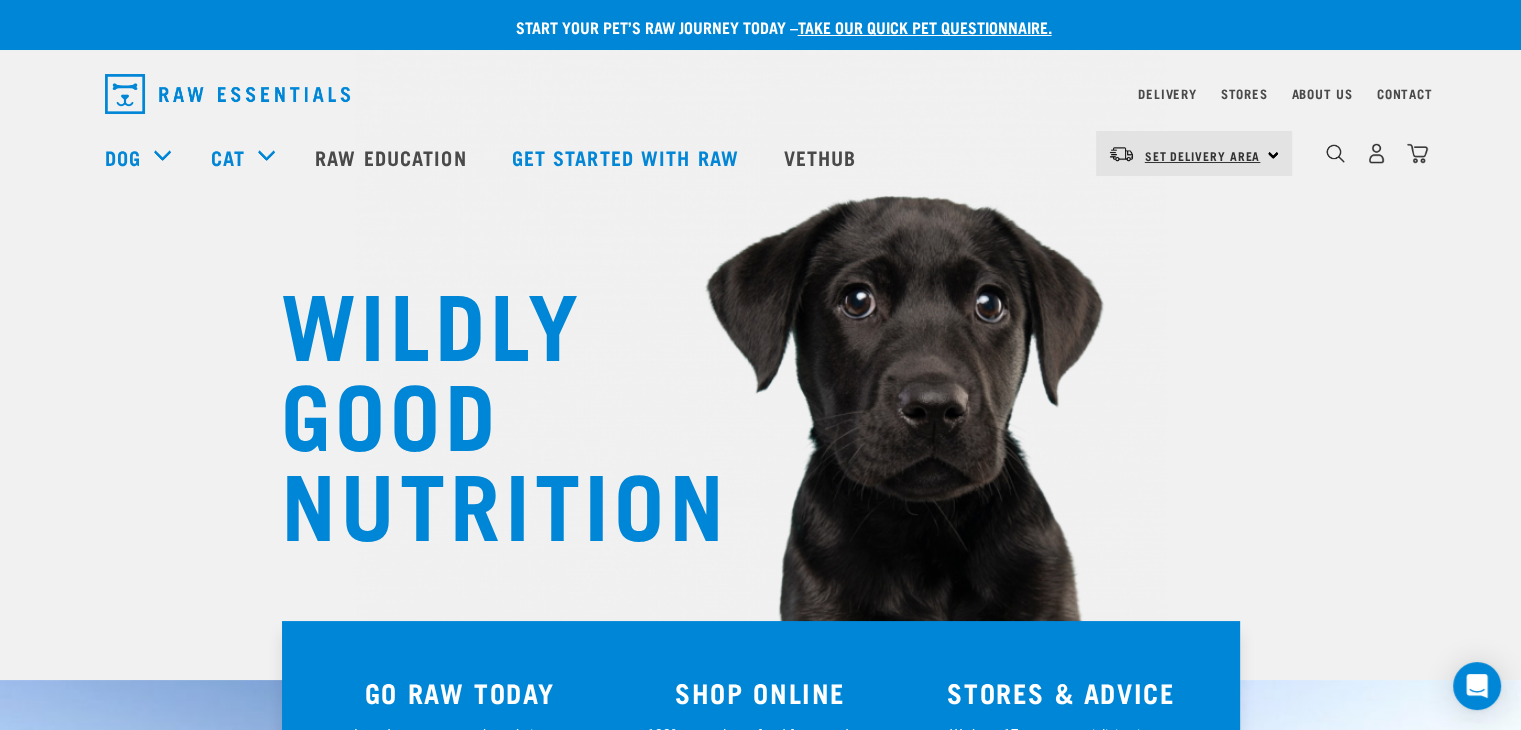 click on "Set Delivery Area" at bounding box center (1203, 155) 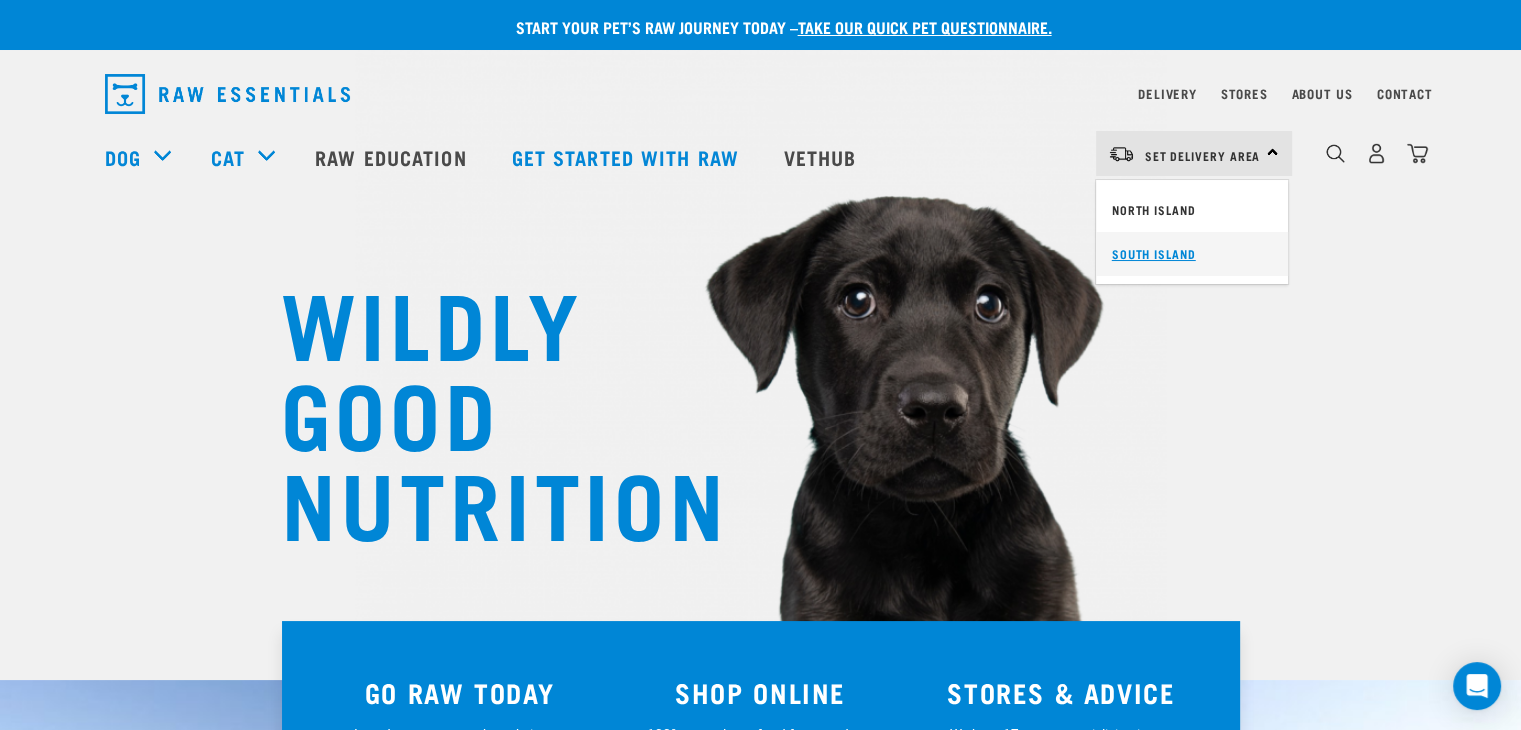 click on "South Island" at bounding box center (1192, 254) 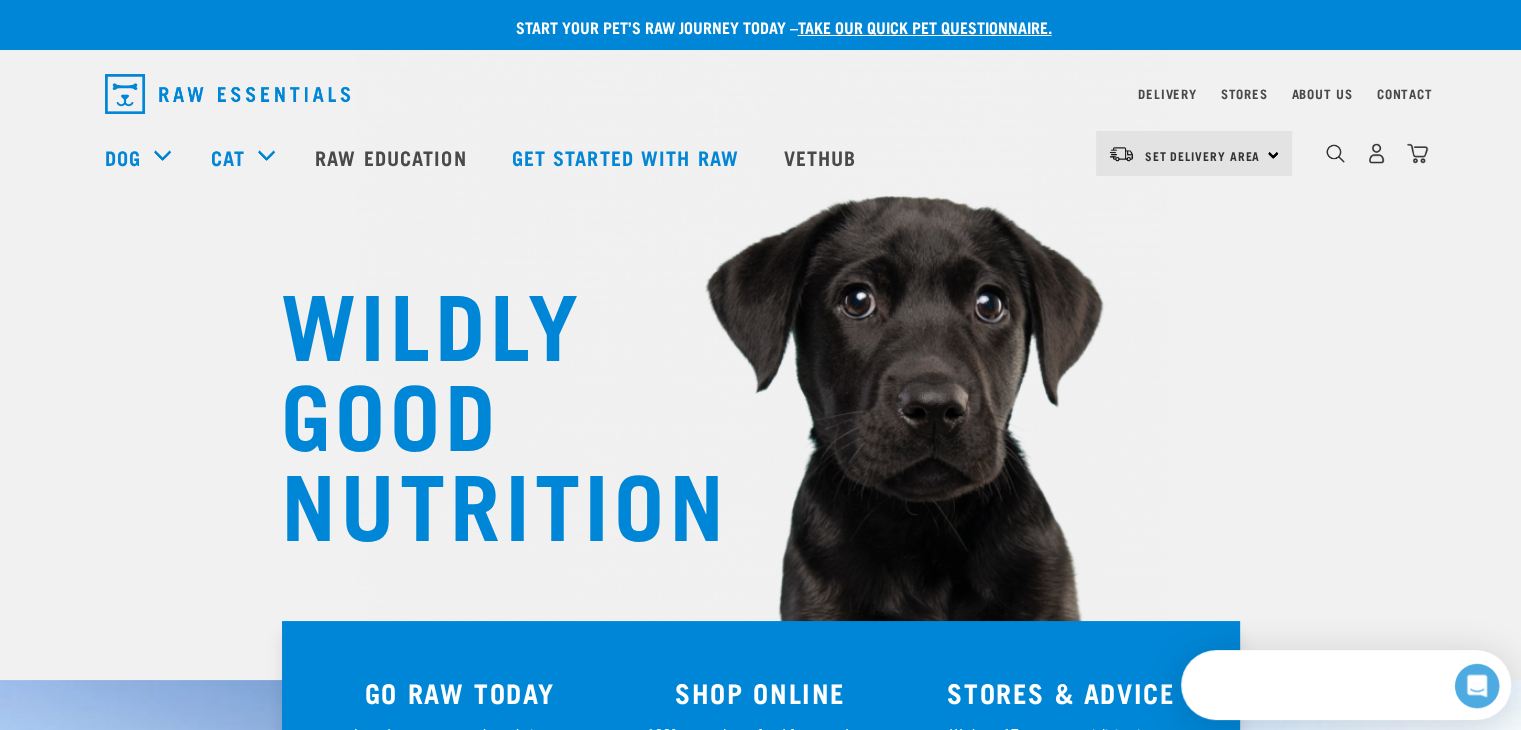 scroll, scrollTop: 0, scrollLeft: 0, axis: both 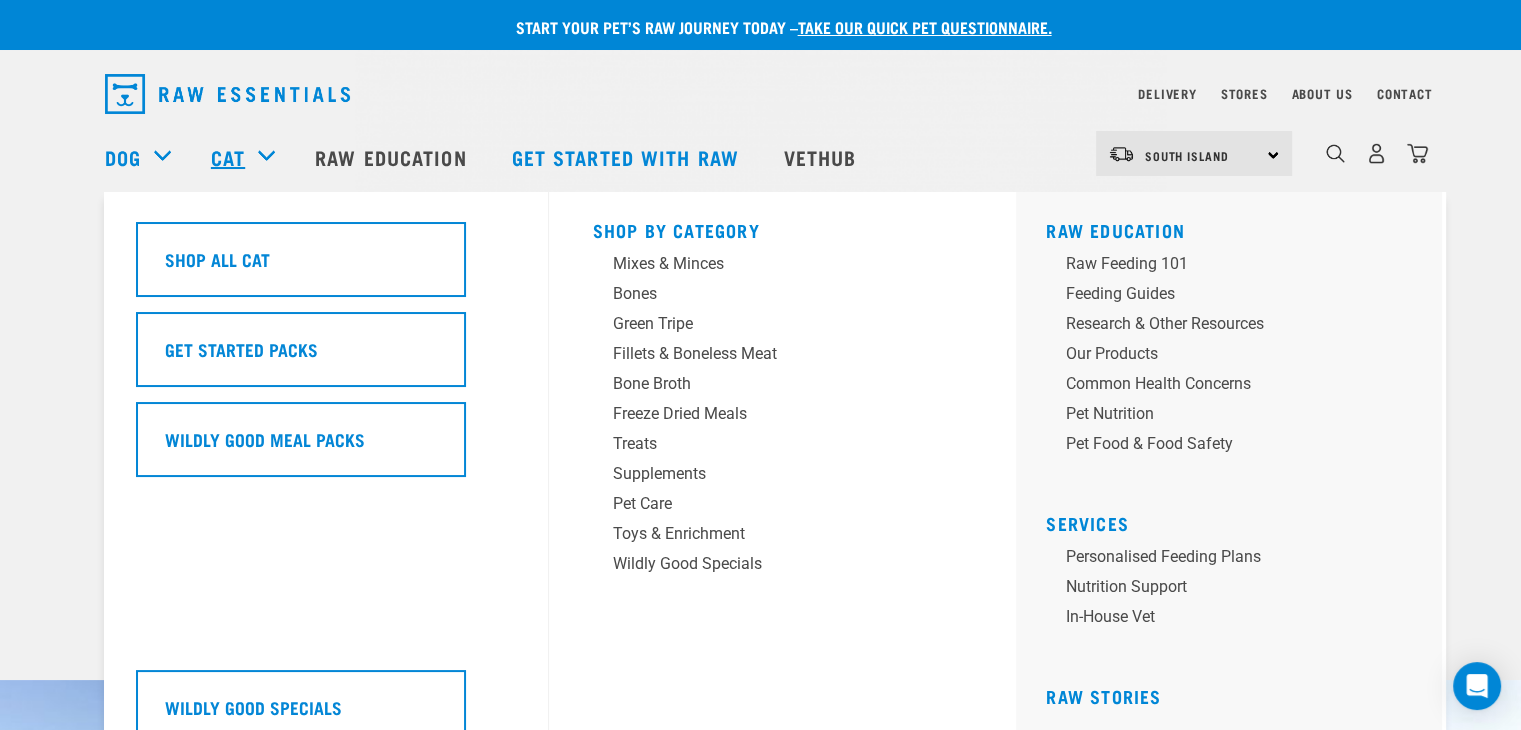 click on "Cat" at bounding box center [228, 157] 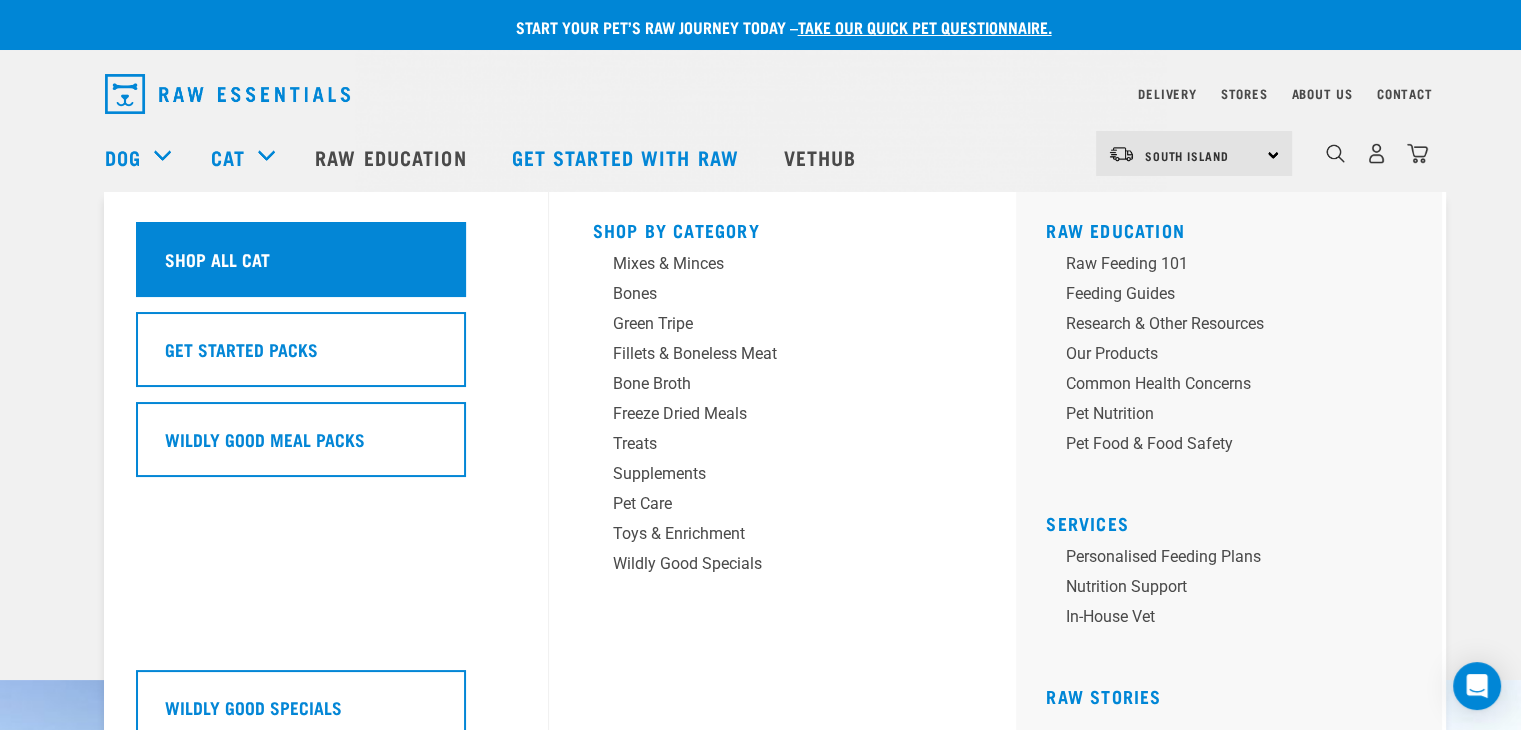 click on "Shop All Cat" at bounding box center [217, 259] 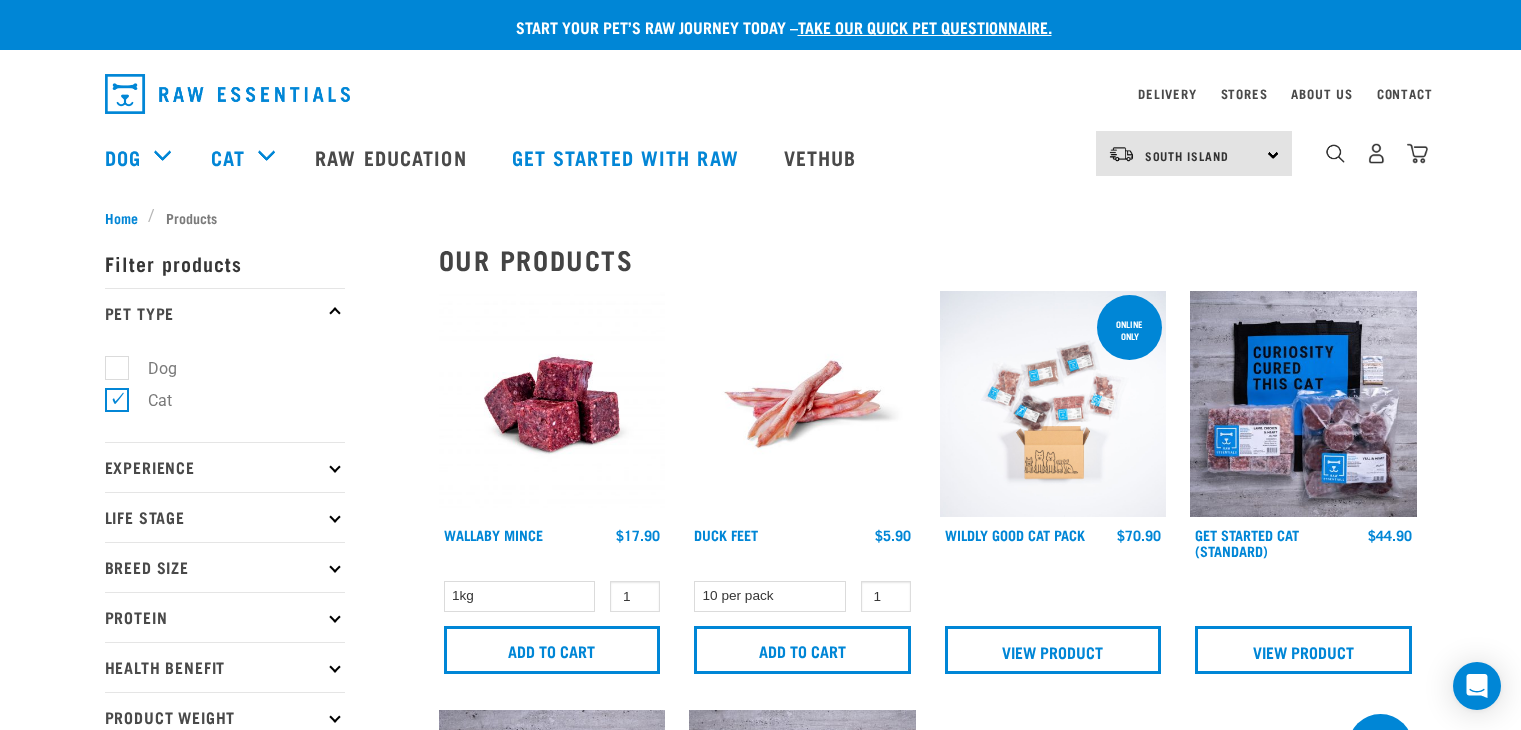 scroll, scrollTop: 0, scrollLeft: 0, axis: both 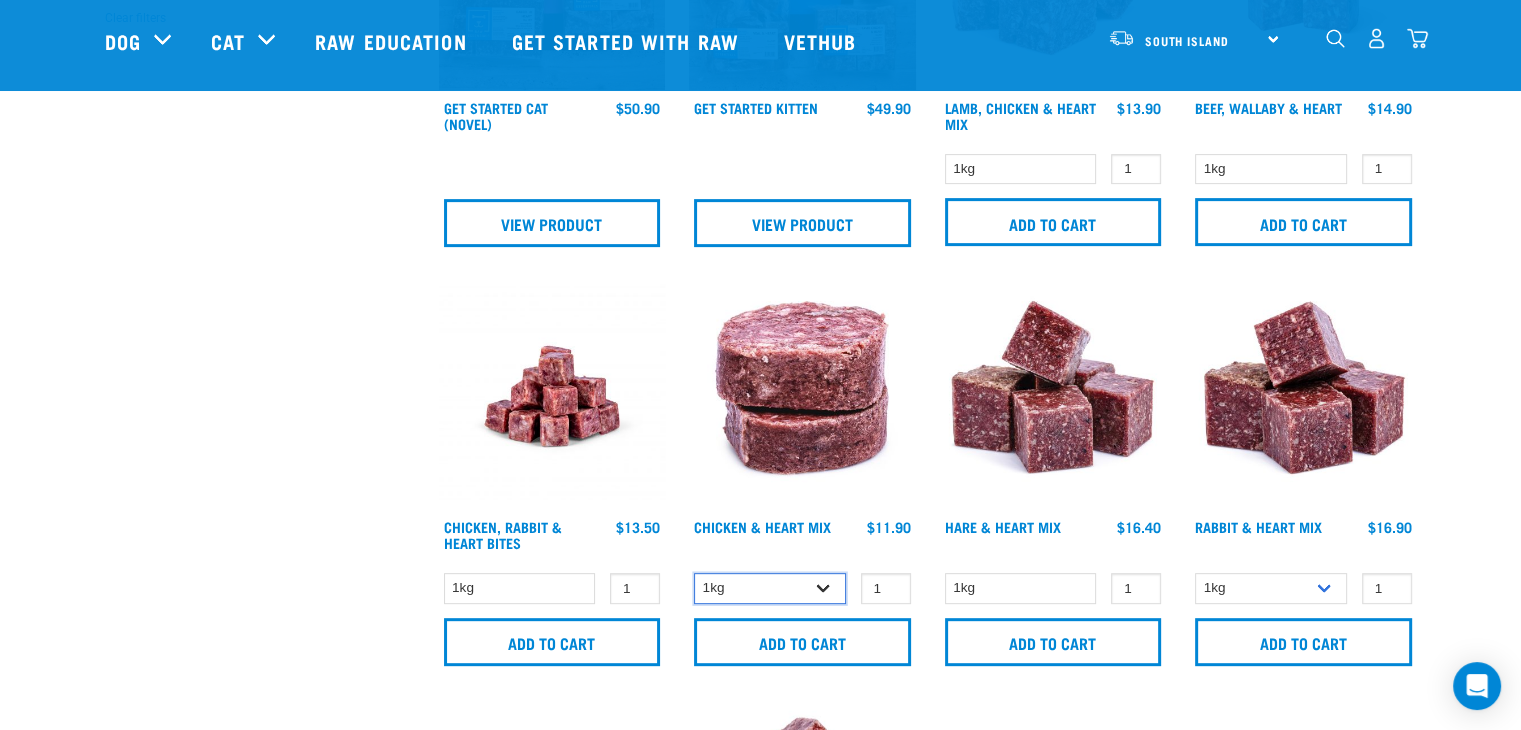 click on "1kg
3kg" at bounding box center [770, 588] 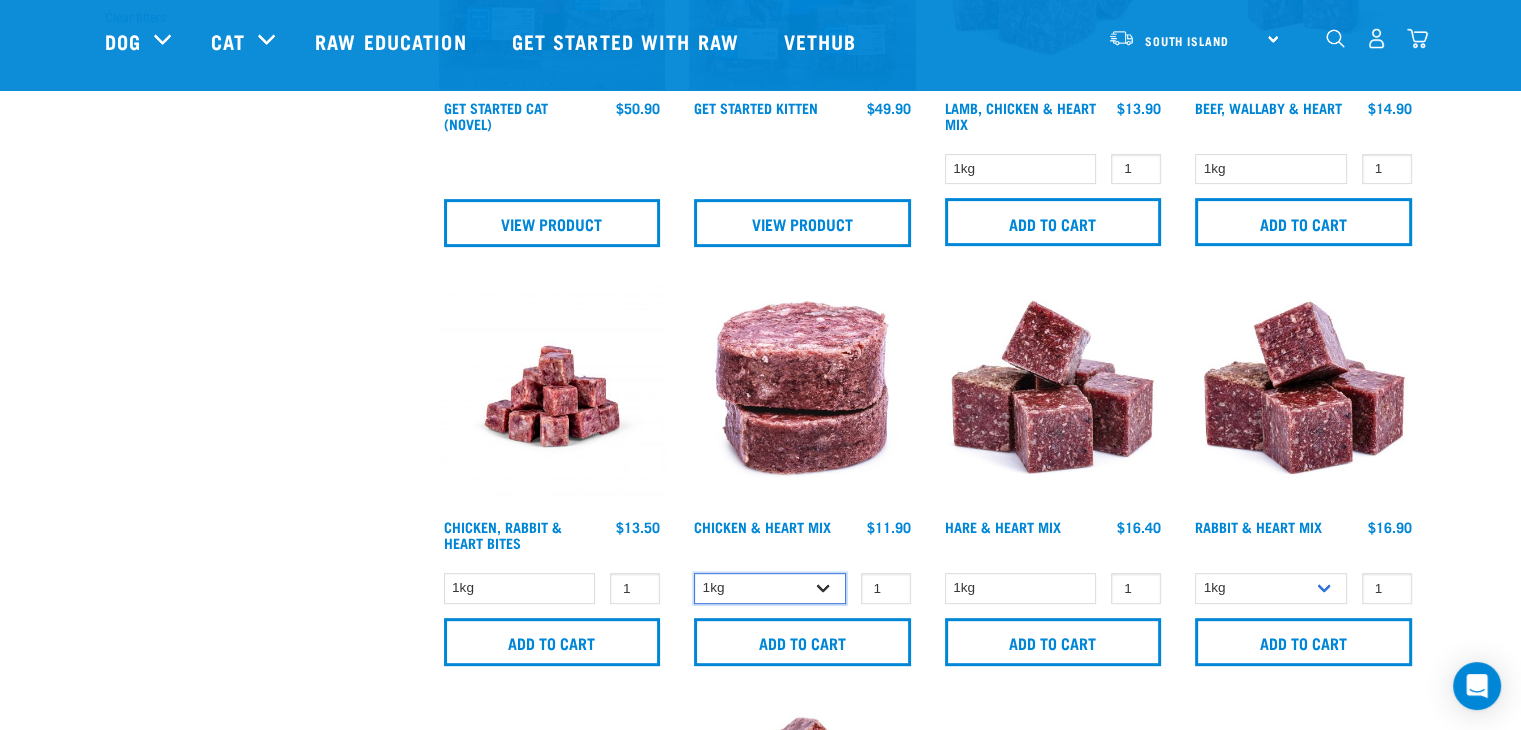 select on "352" 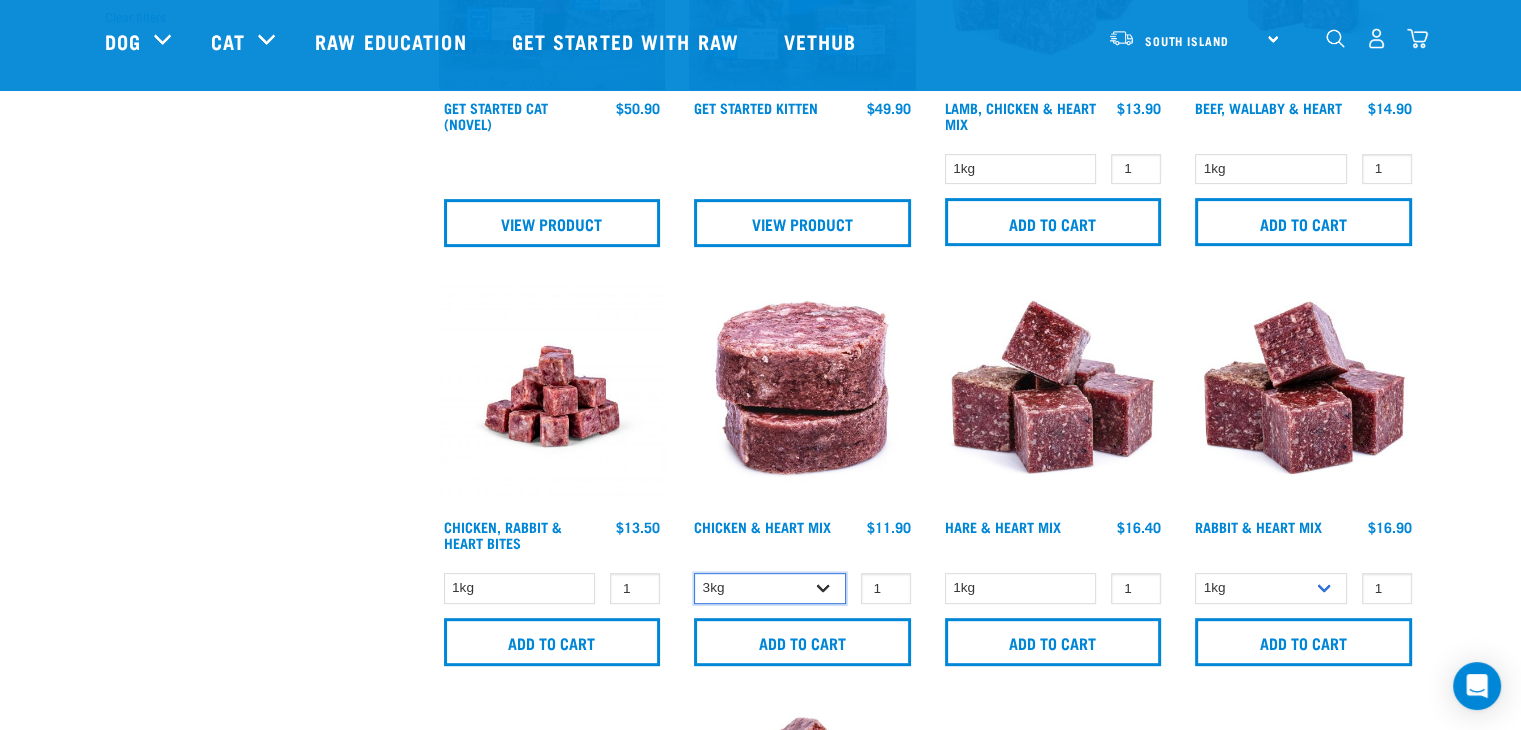click on "1kg
3kg" at bounding box center (770, 588) 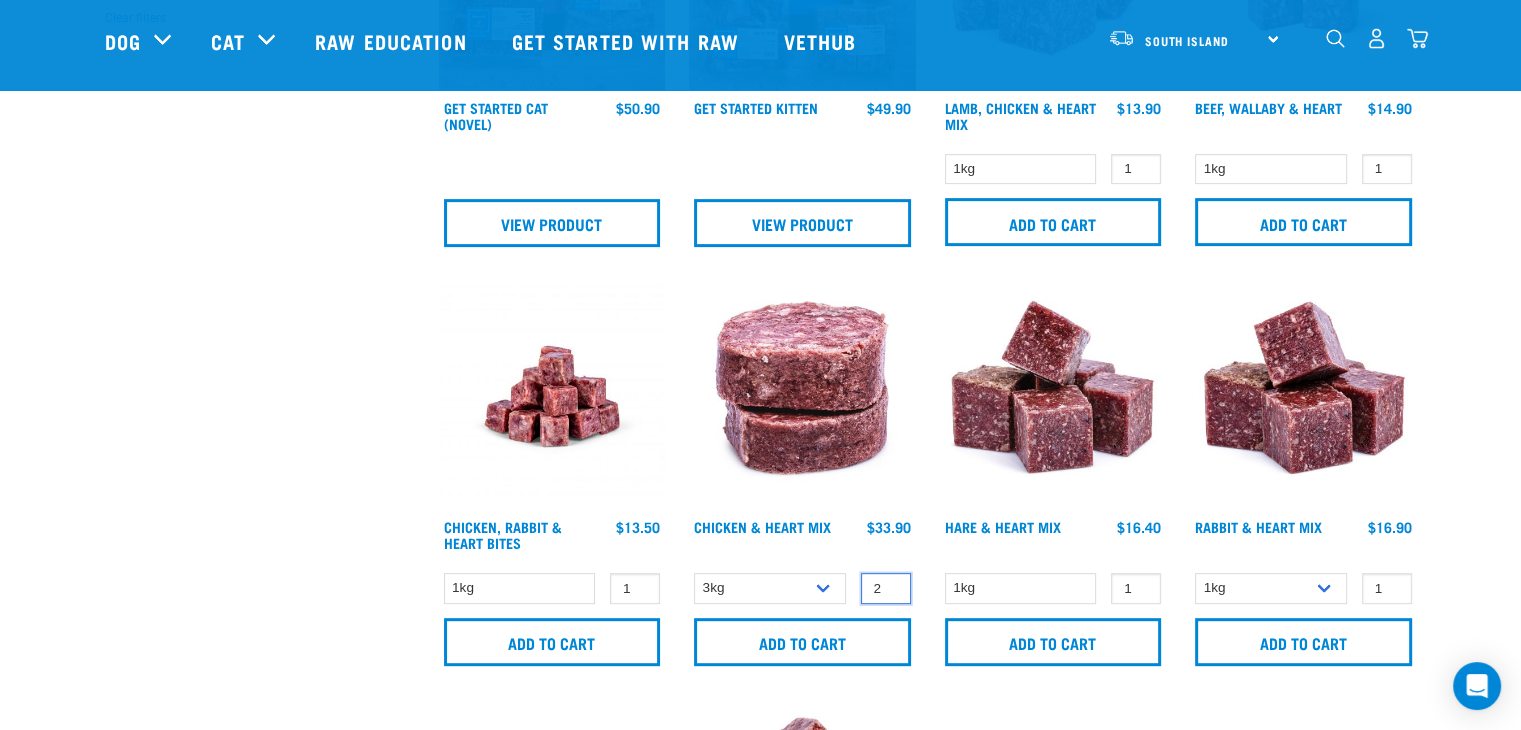 click on "2" at bounding box center (886, 588) 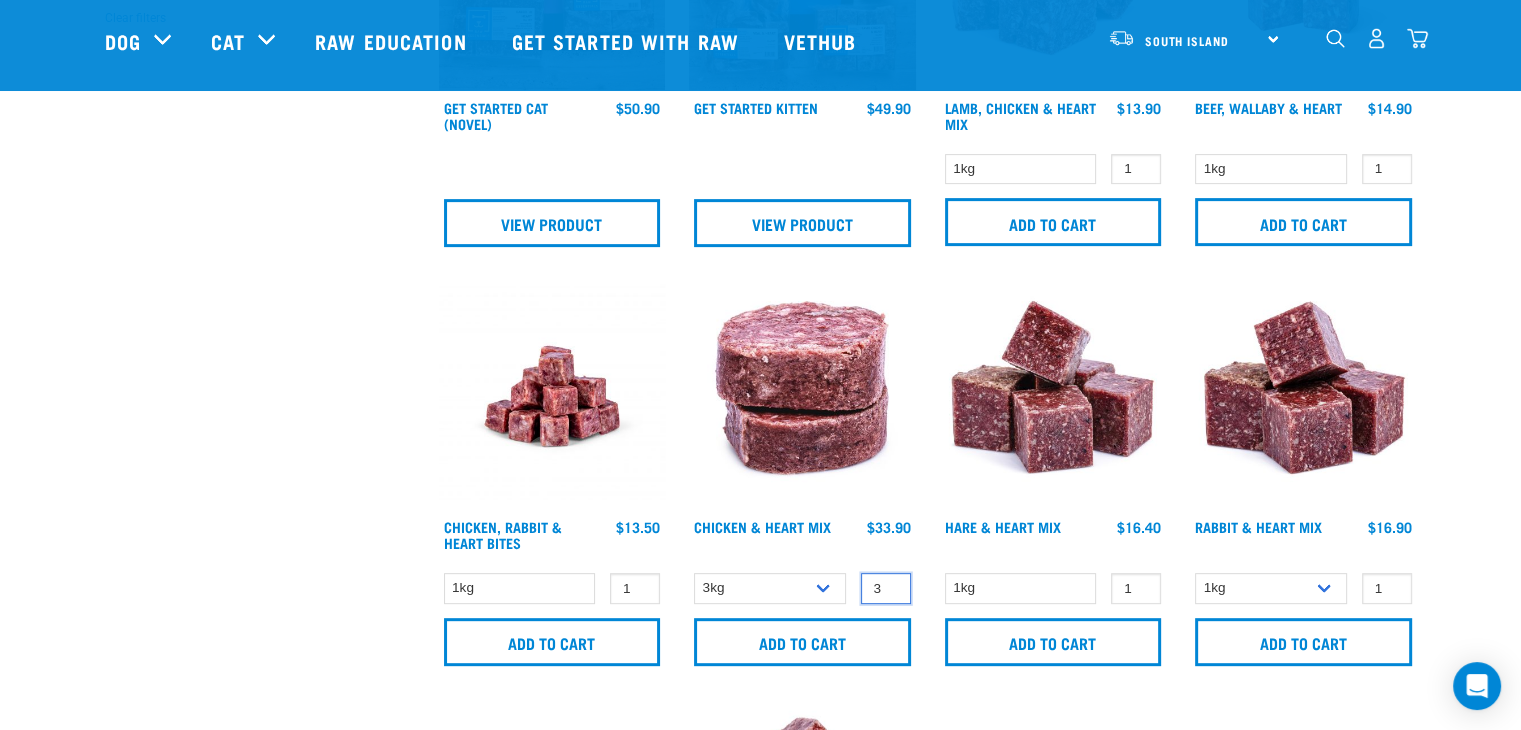 click on "3" at bounding box center [886, 588] 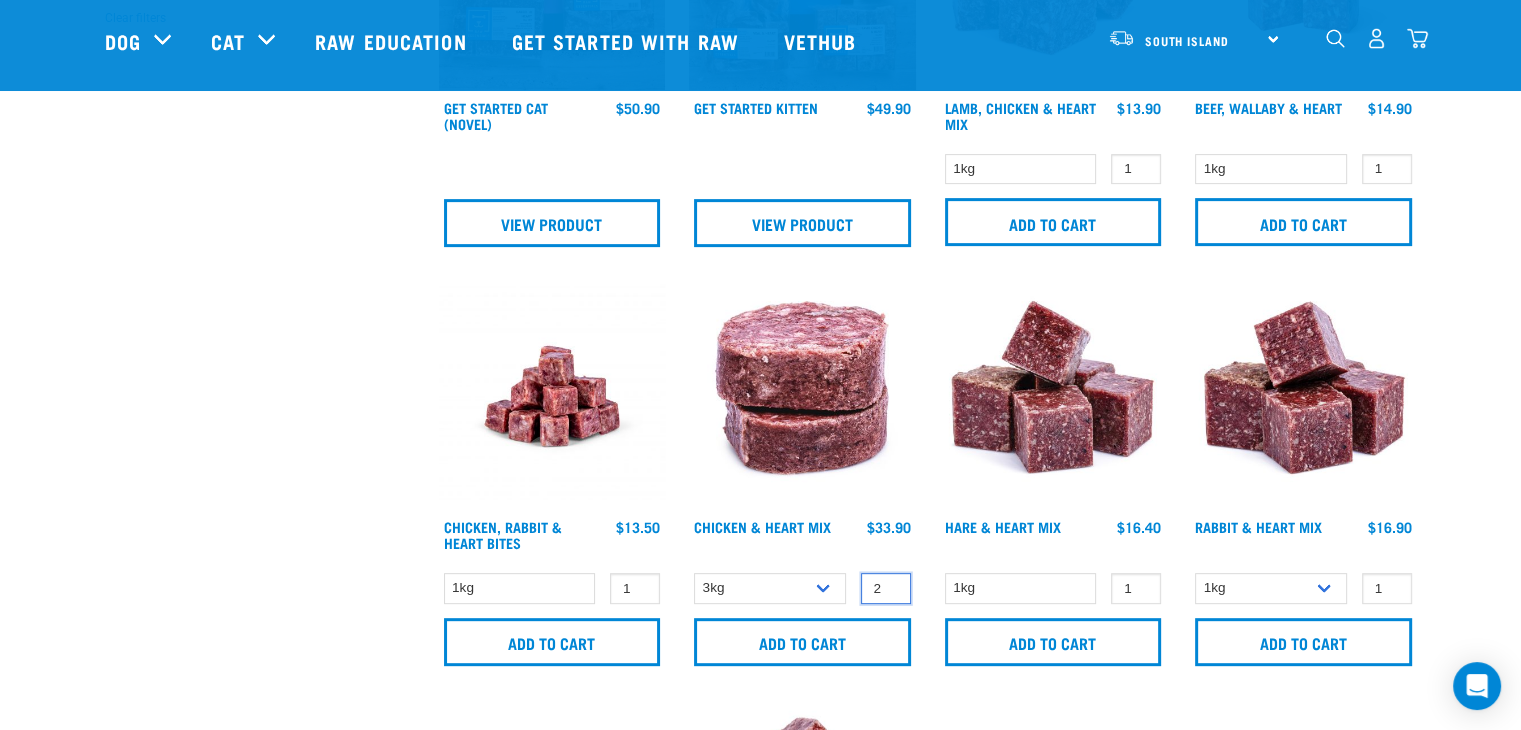 type on "2" 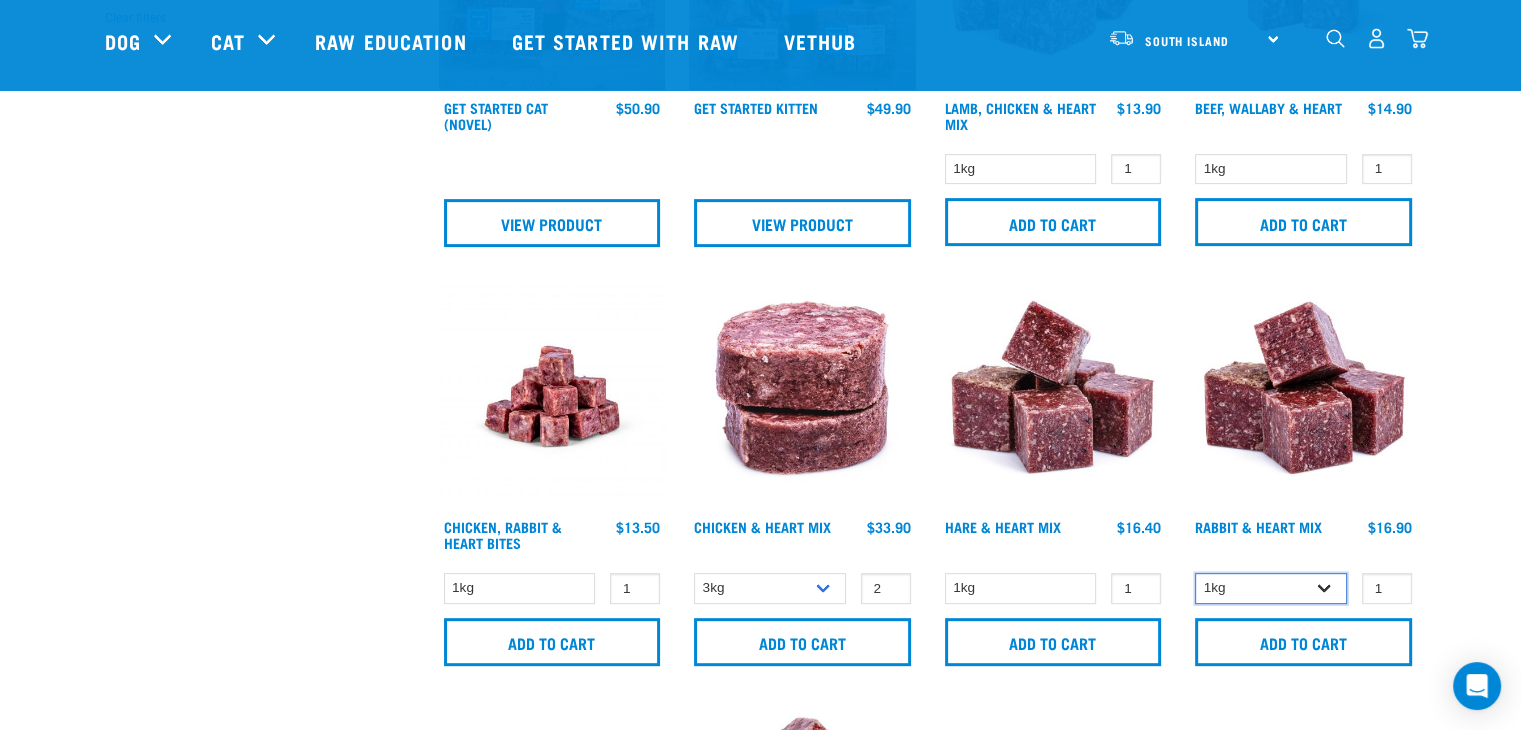 click on "1kg
3kg" at bounding box center [1271, 588] 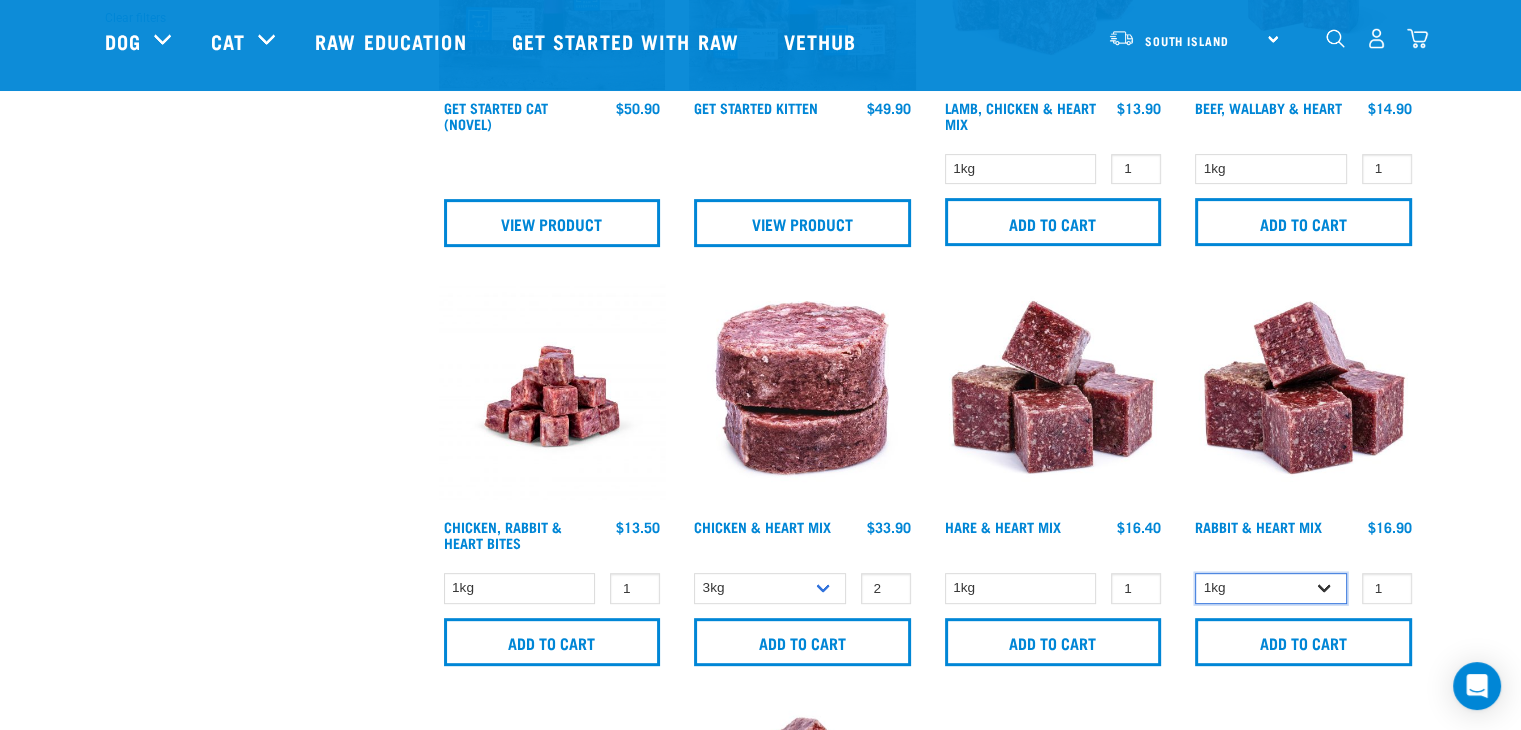 select on "465" 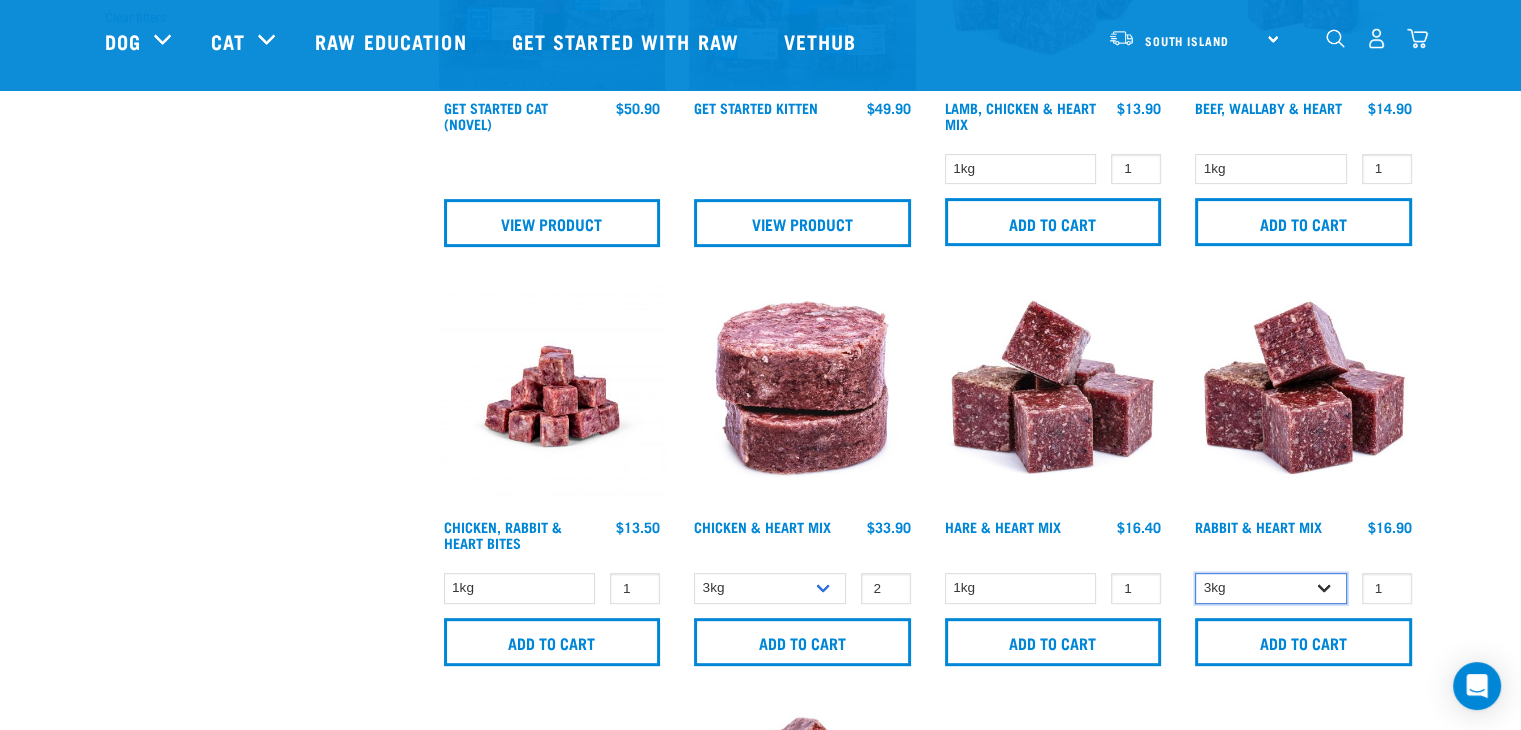 click on "1kg
3kg" at bounding box center [1271, 588] 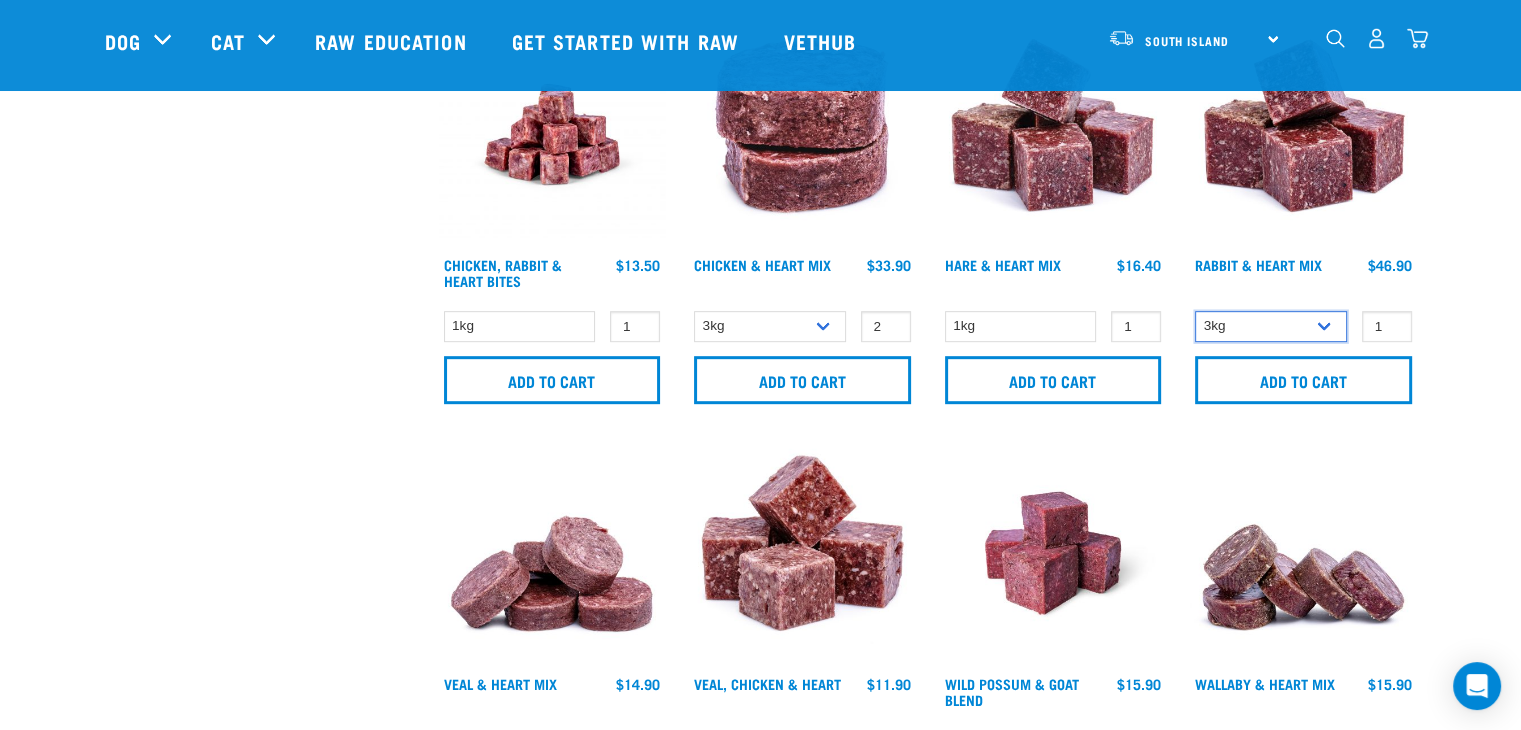 scroll, scrollTop: 900, scrollLeft: 0, axis: vertical 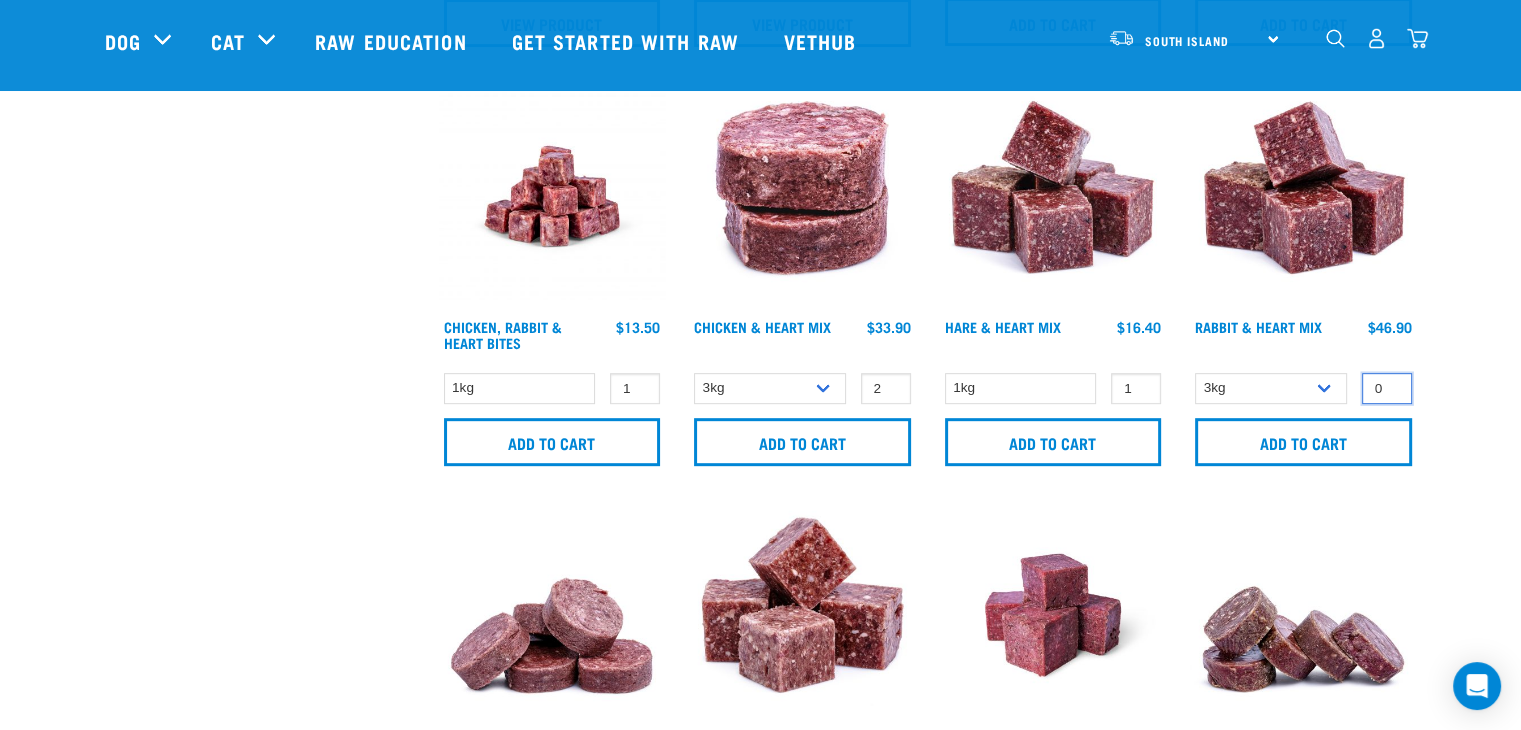 type on "0" 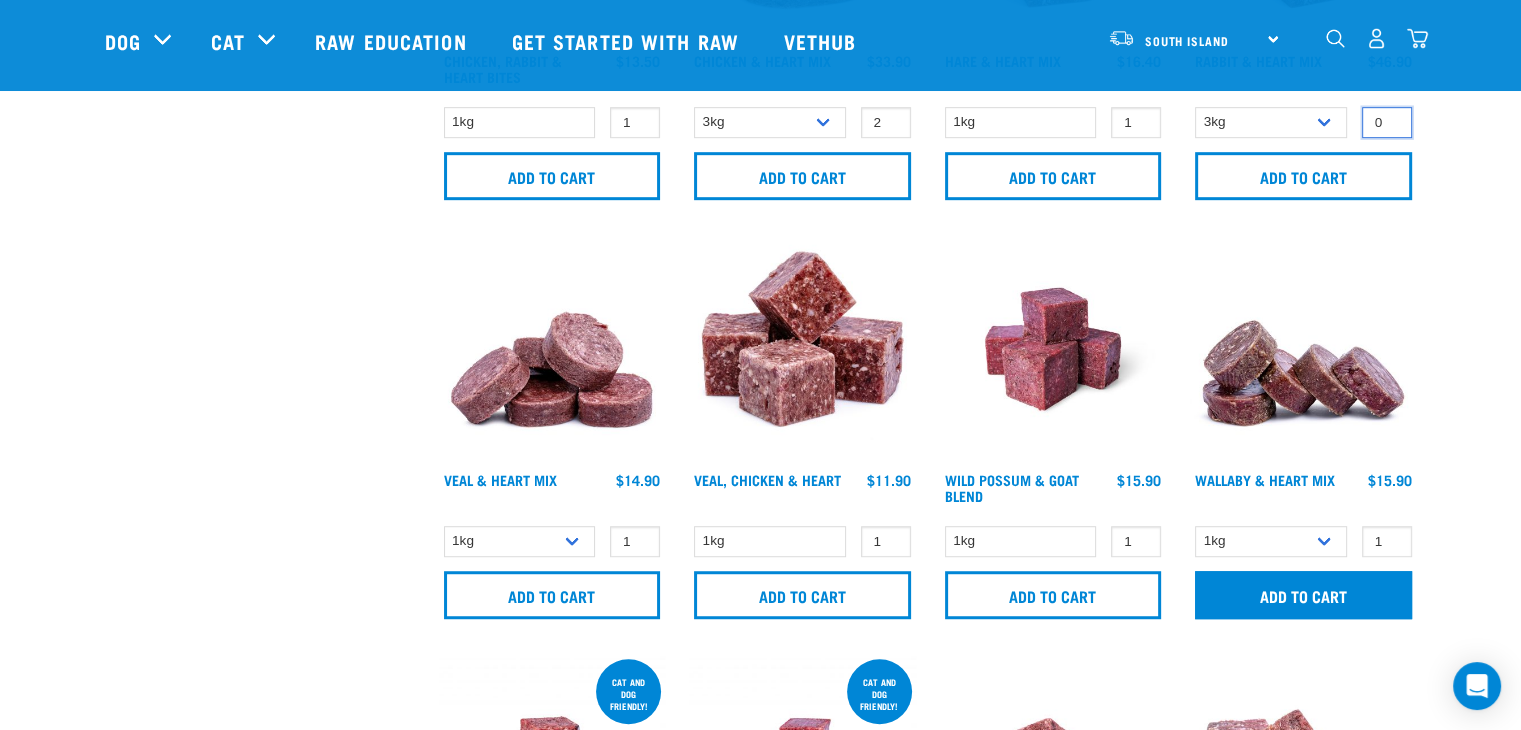 scroll, scrollTop: 1200, scrollLeft: 0, axis: vertical 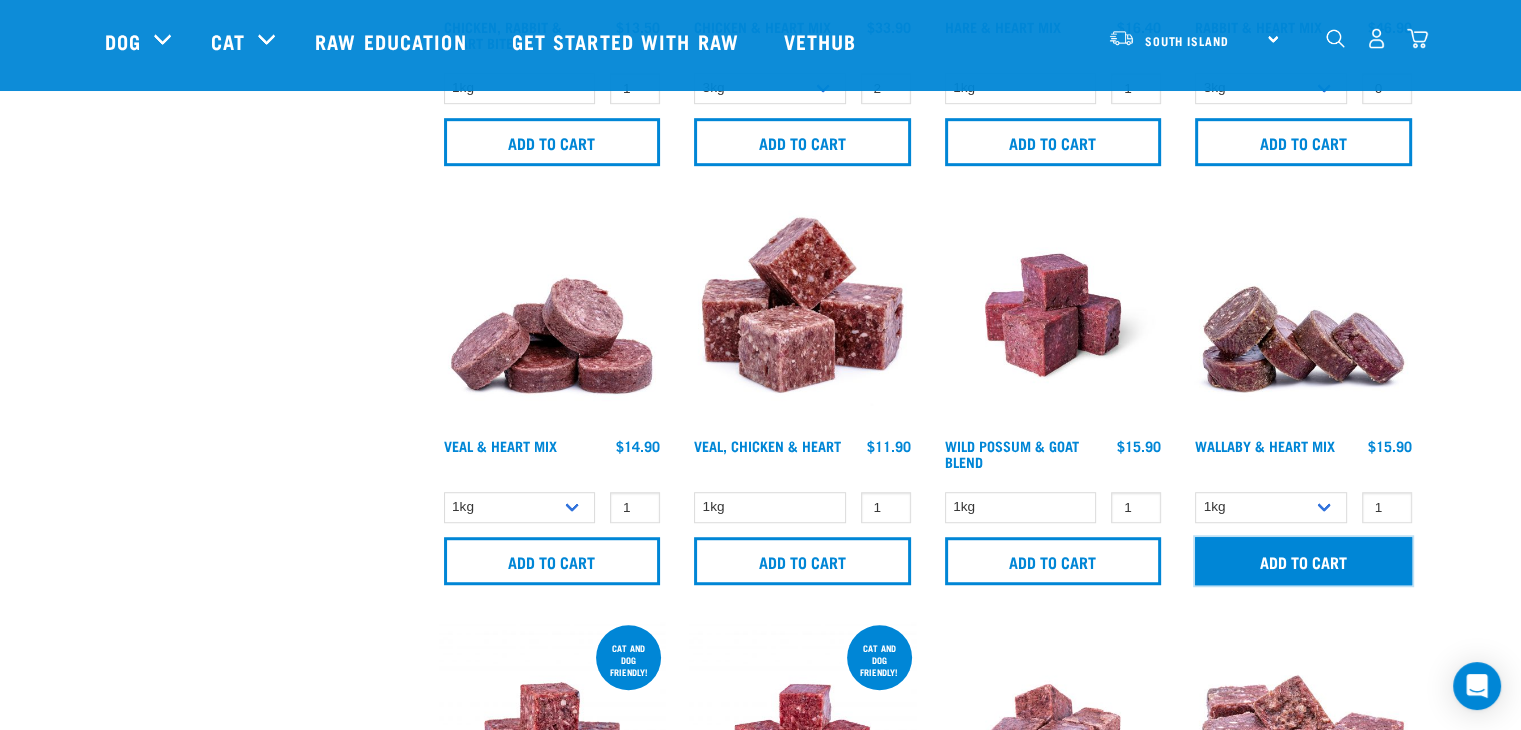 click on "Add to cart" at bounding box center [1303, 561] 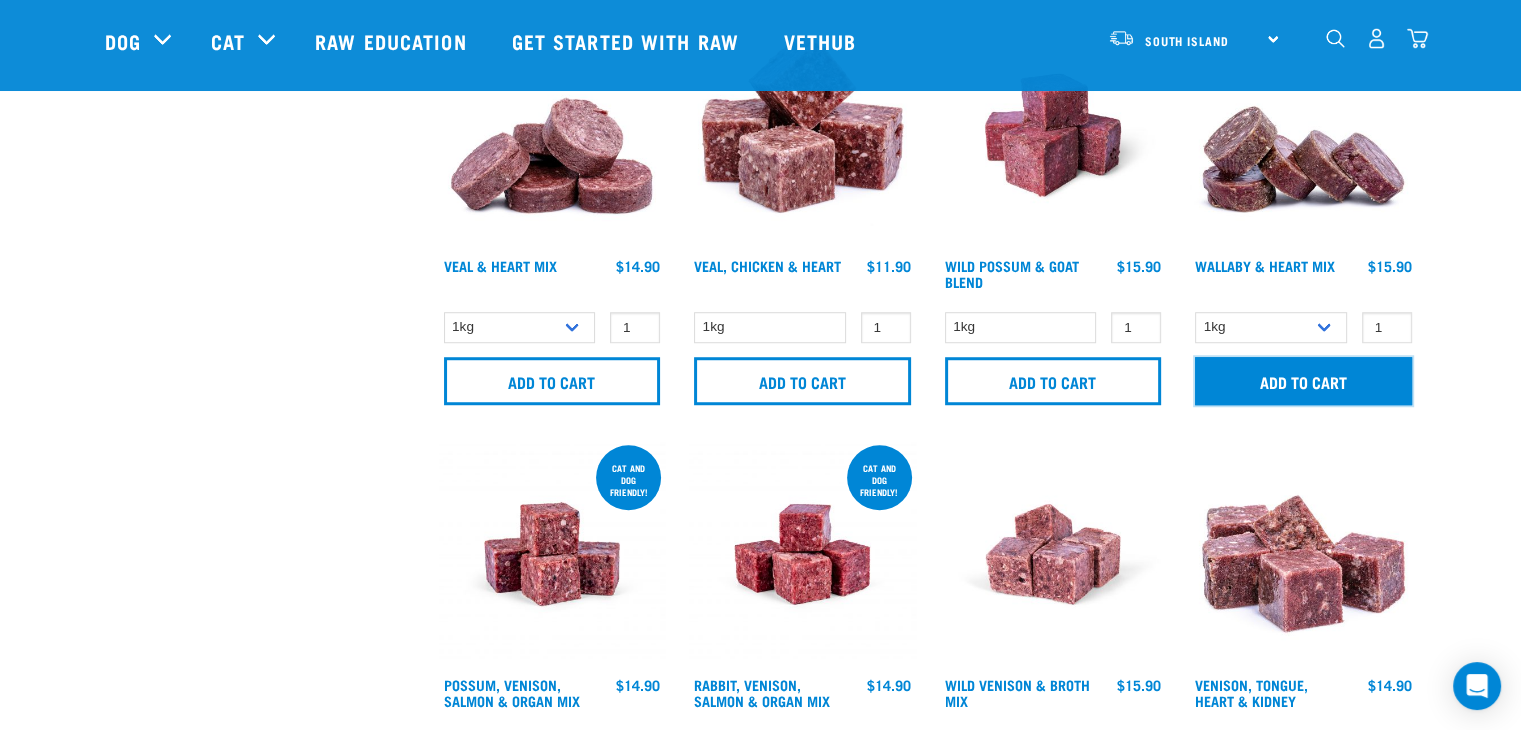 scroll, scrollTop: 1400, scrollLeft: 0, axis: vertical 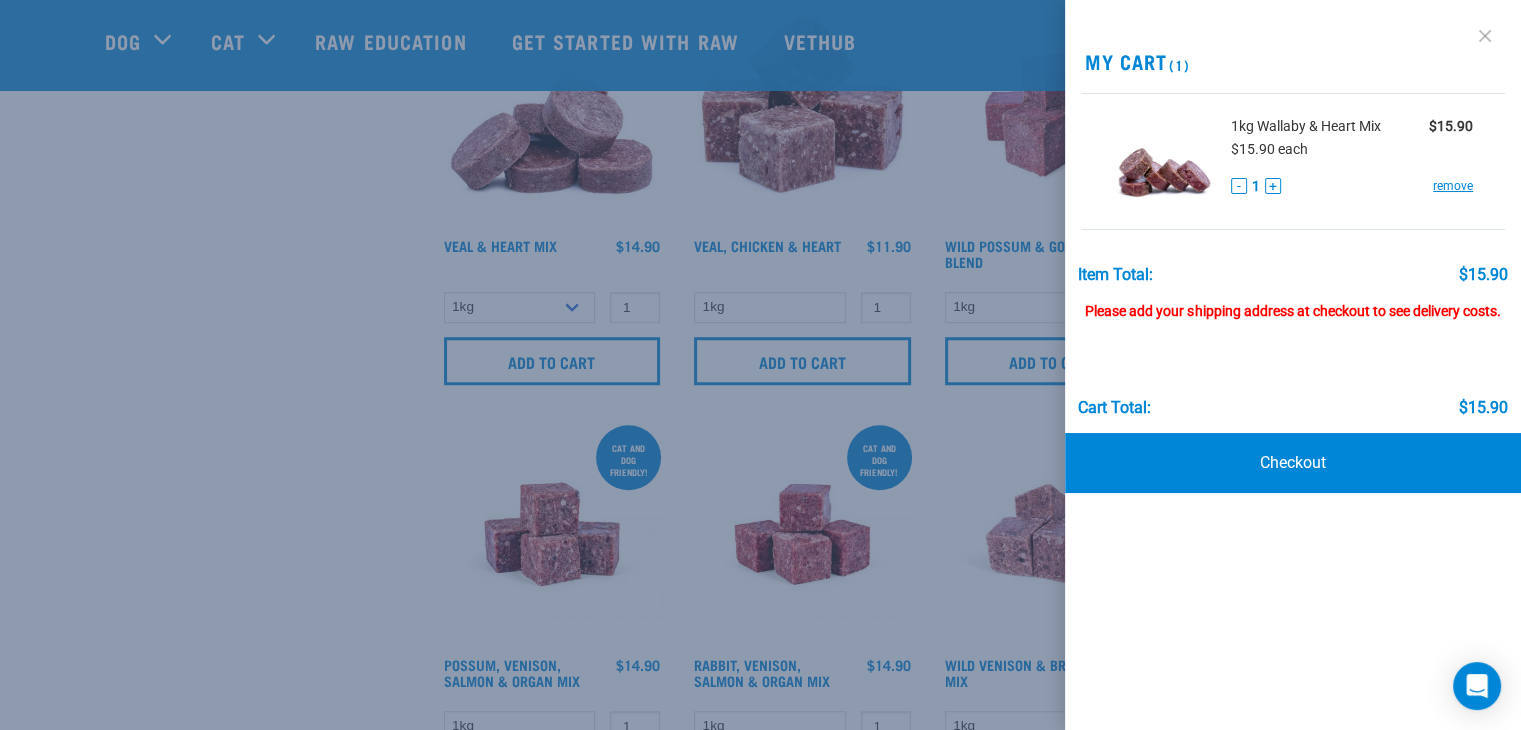 click at bounding box center (1485, 36) 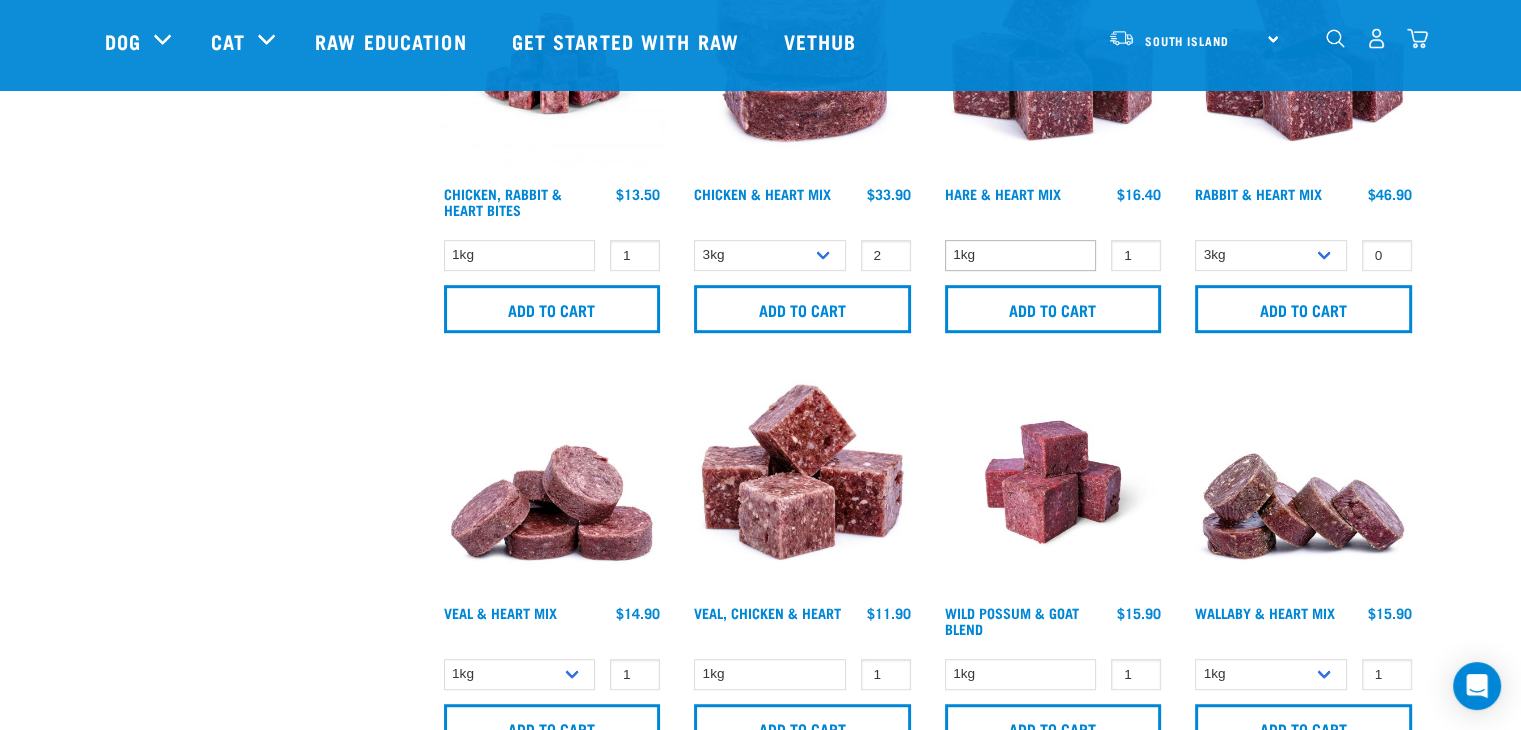 scroll, scrollTop: 900, scrollLeft: 0, axis: vertical 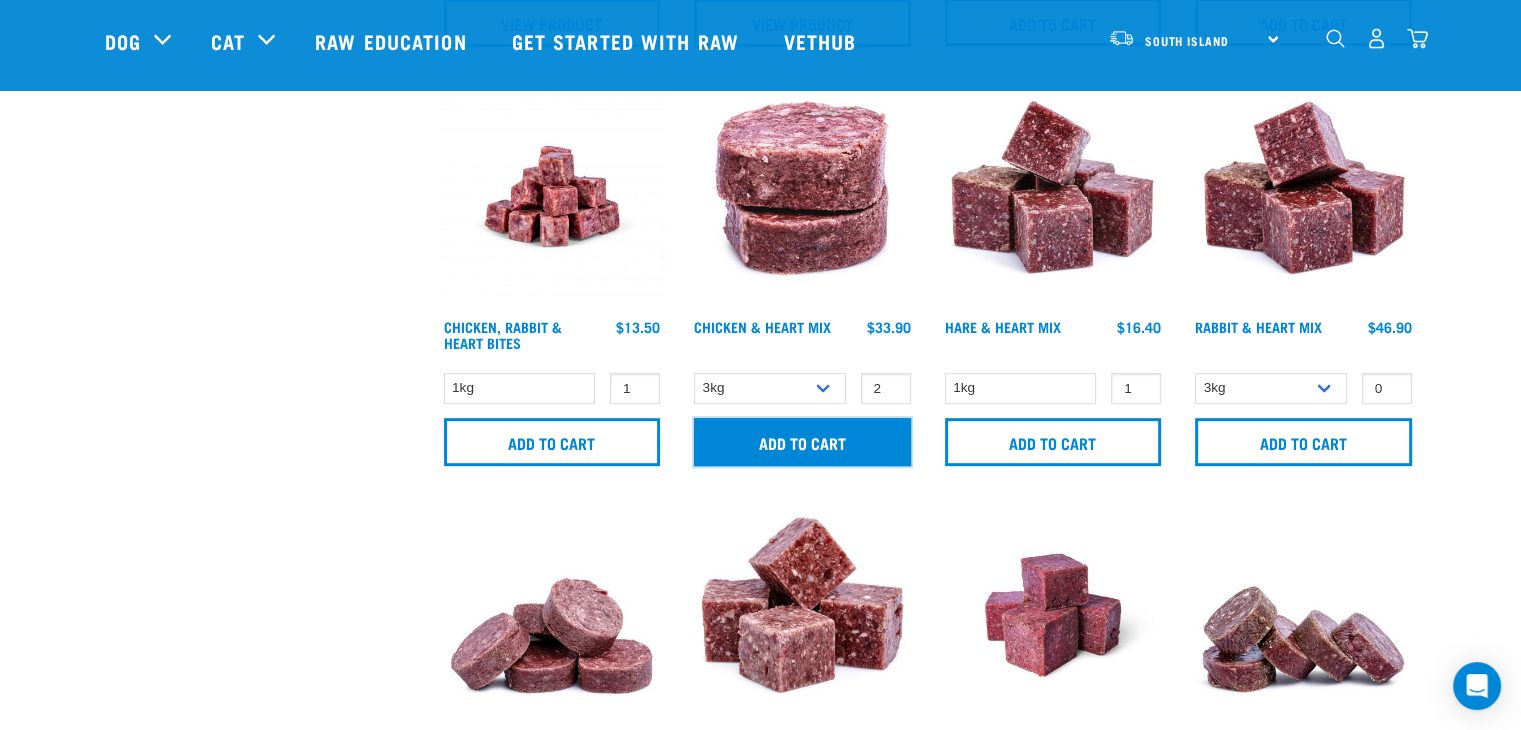 click on "Add to cart" at bounding box center (802, 442) 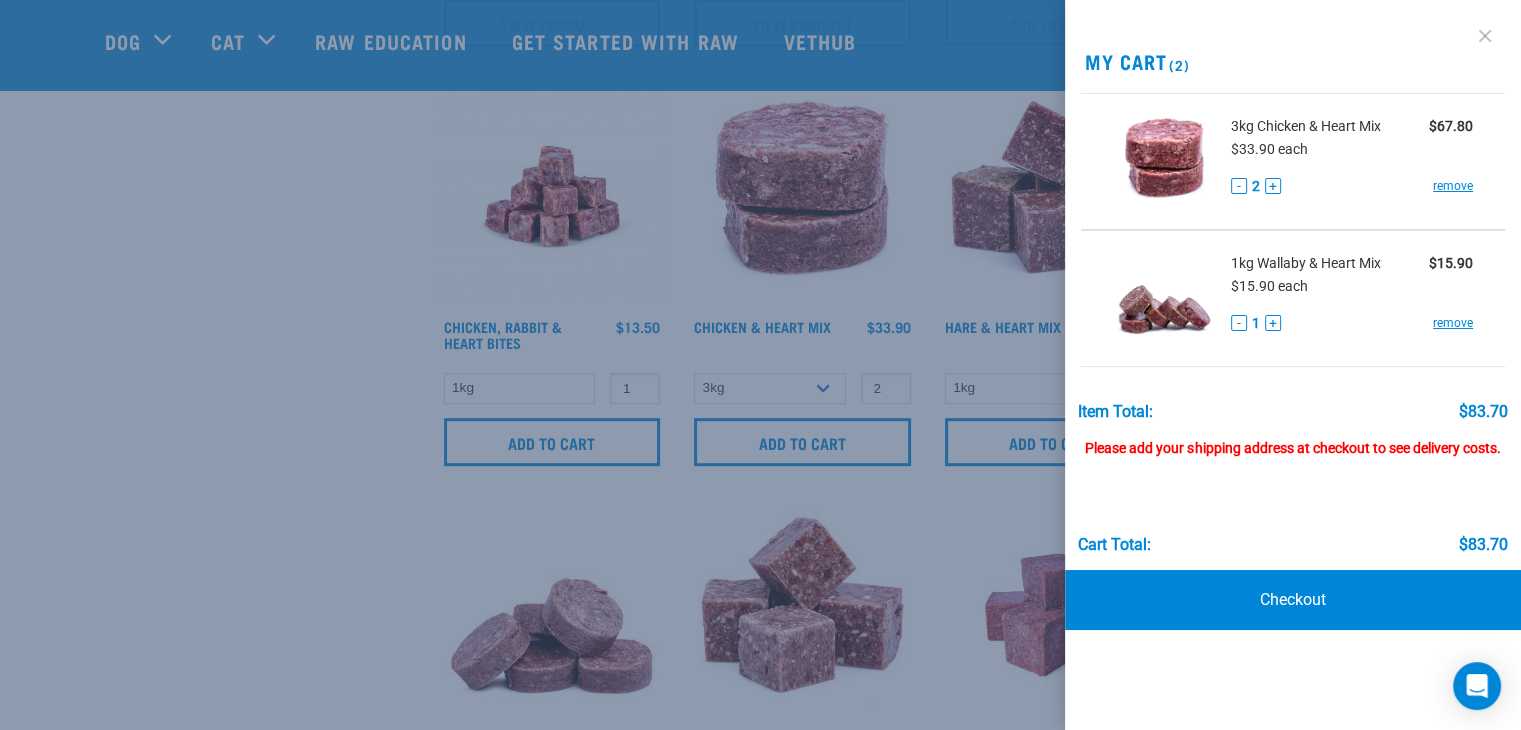 click at bounding box center (1485, 36) 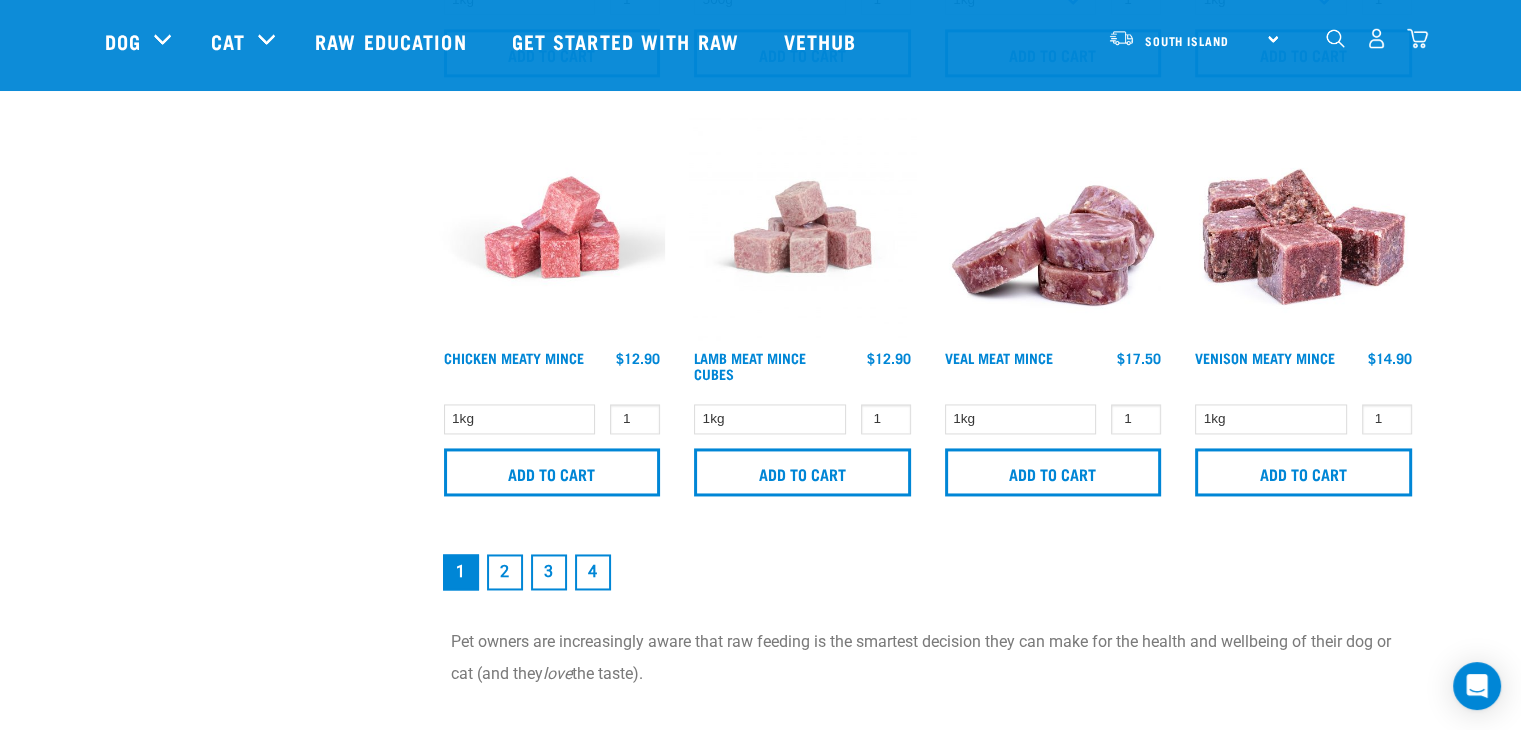 scroll, scrollTop: 3000, scrollLeft: 0, axis: vertical 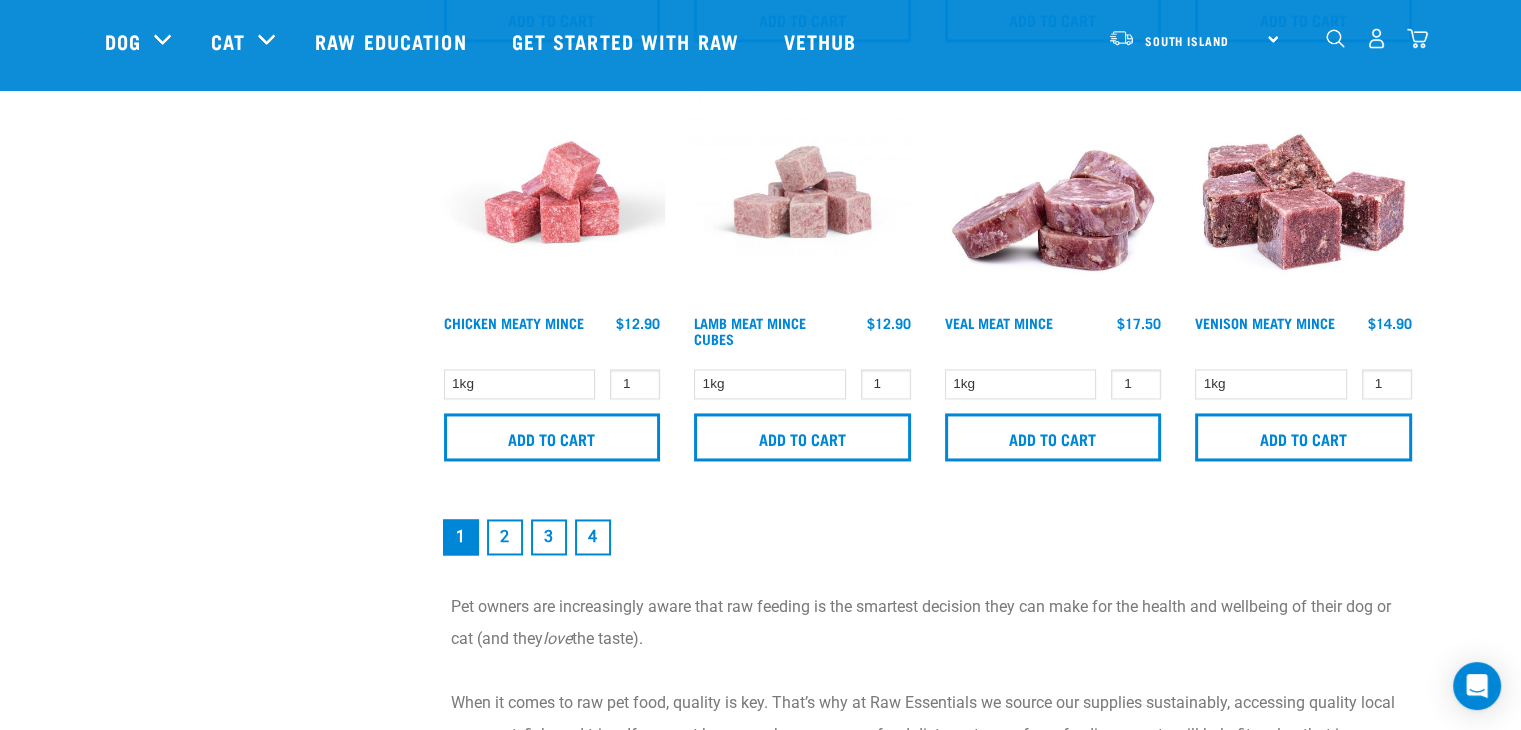 click on "2" at bounding box center (505, 537) 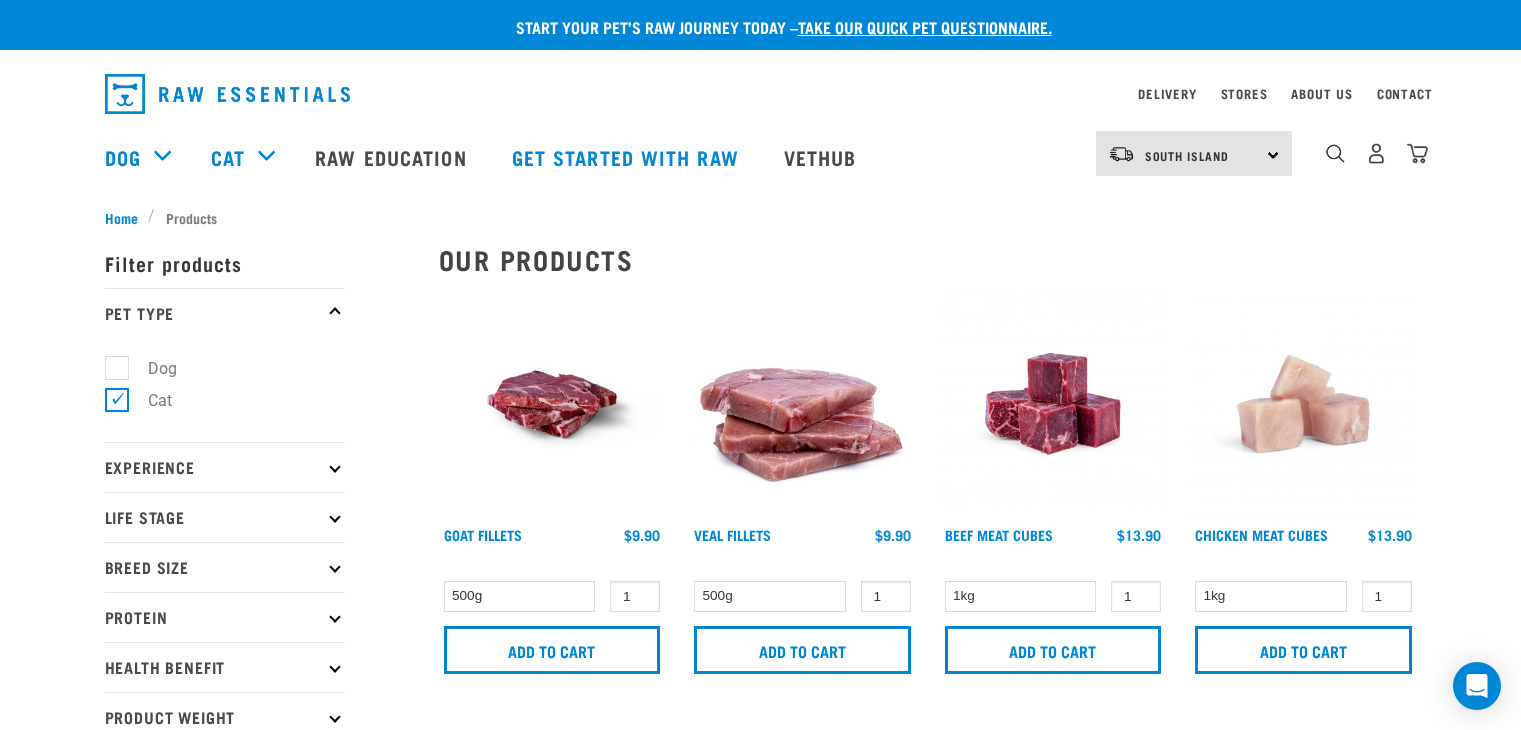 scroll, scrollTop: 0, scrollLeft: 0, axis: both 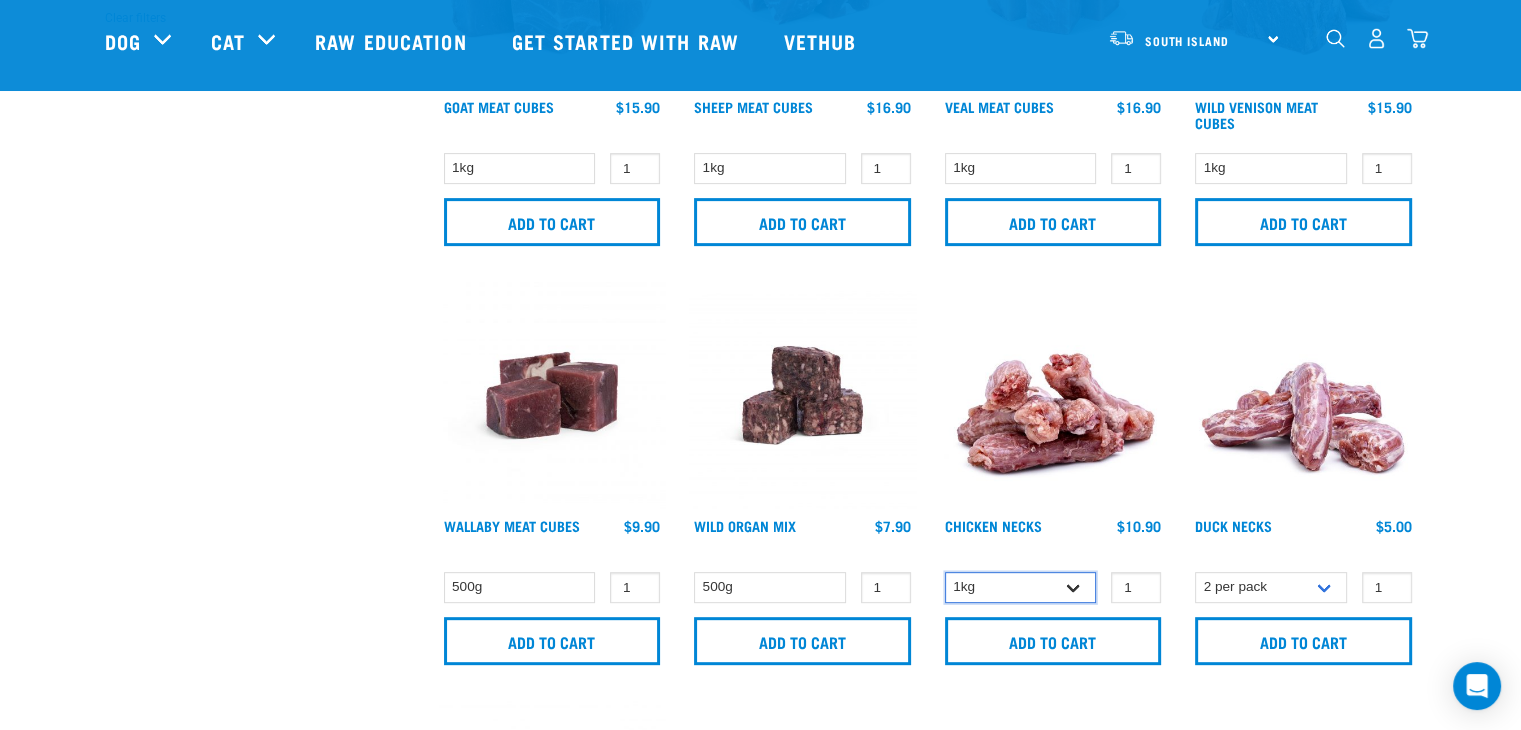 click on "1kg
2kg" at bounding box center (1021, 587) 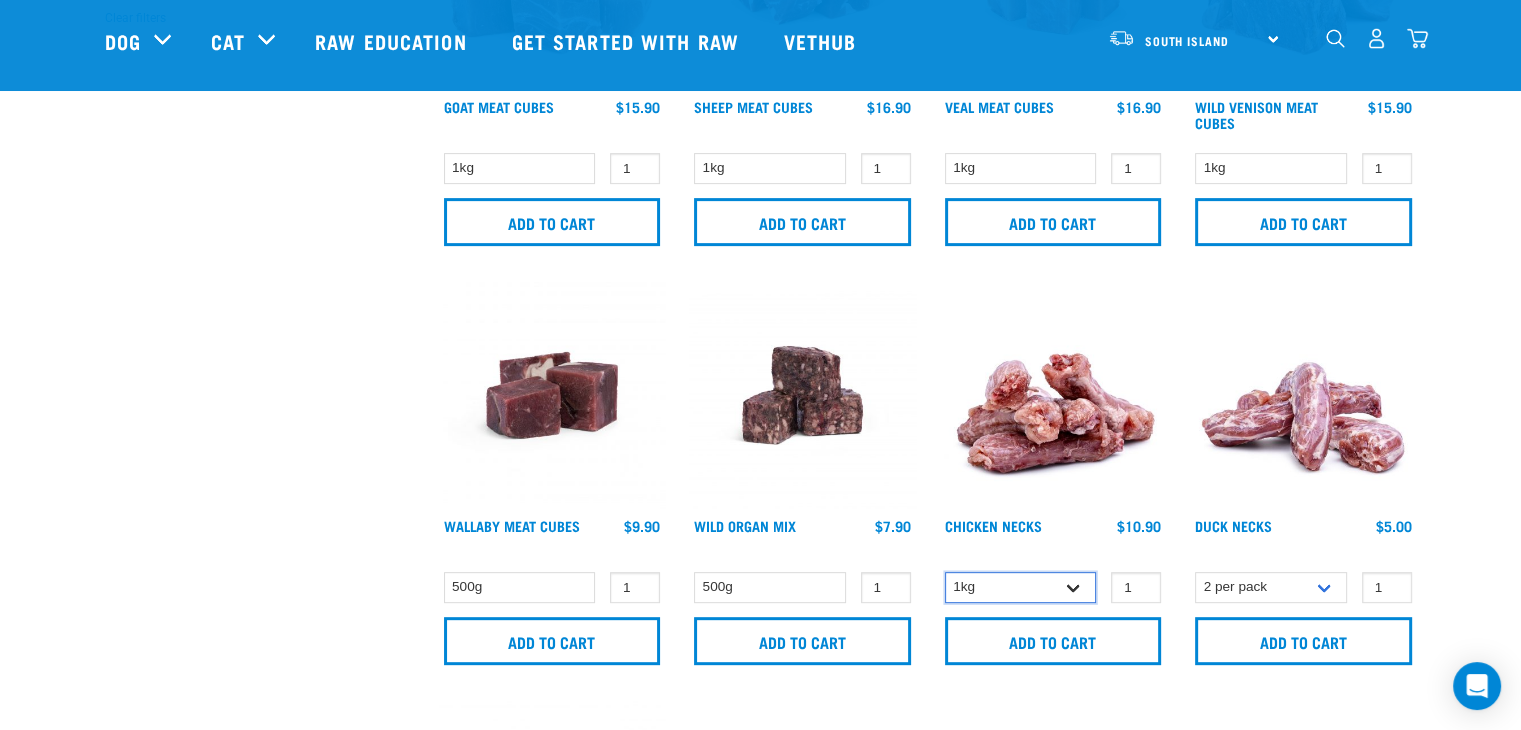 select on "7342" 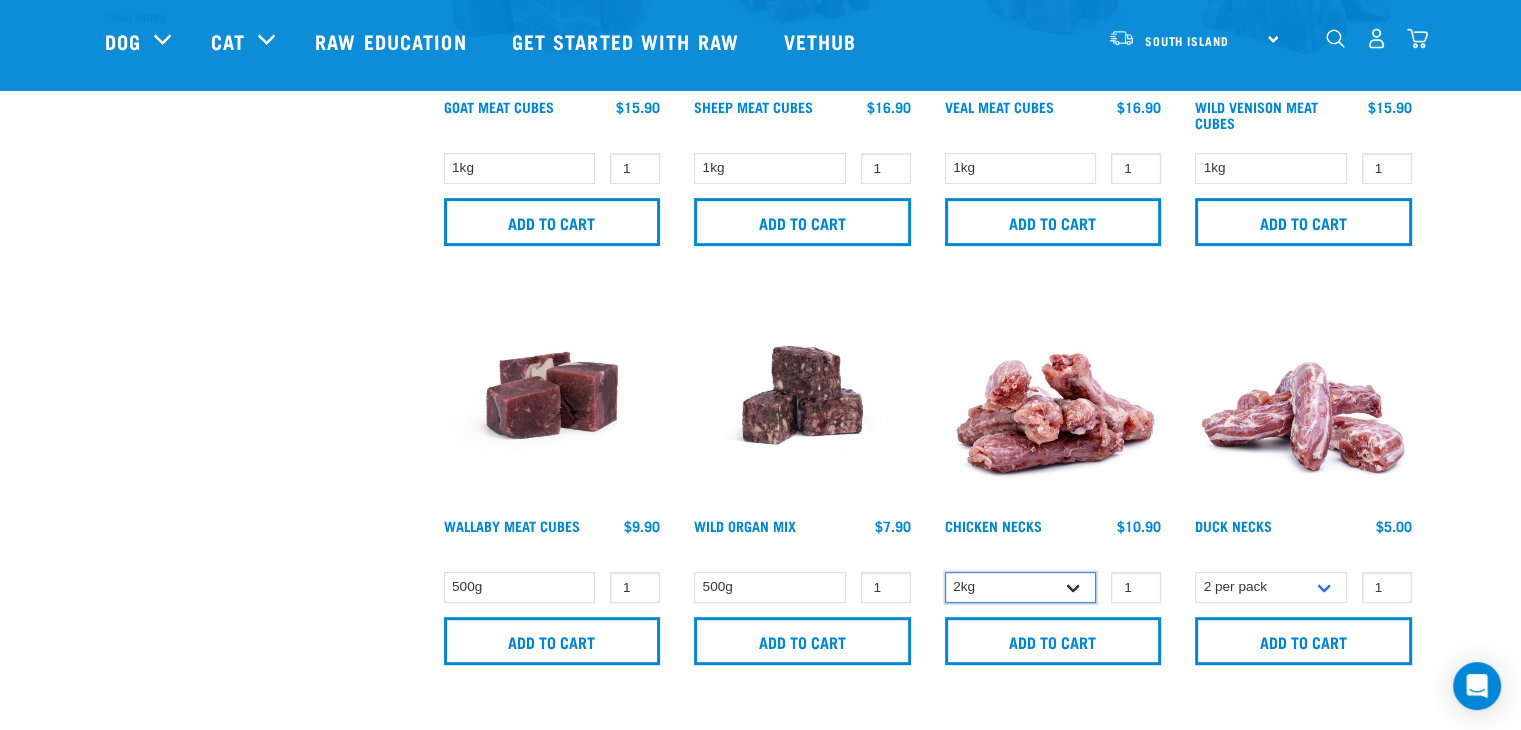 click on "1kg
2kg" at bounding box center [1021, 587] 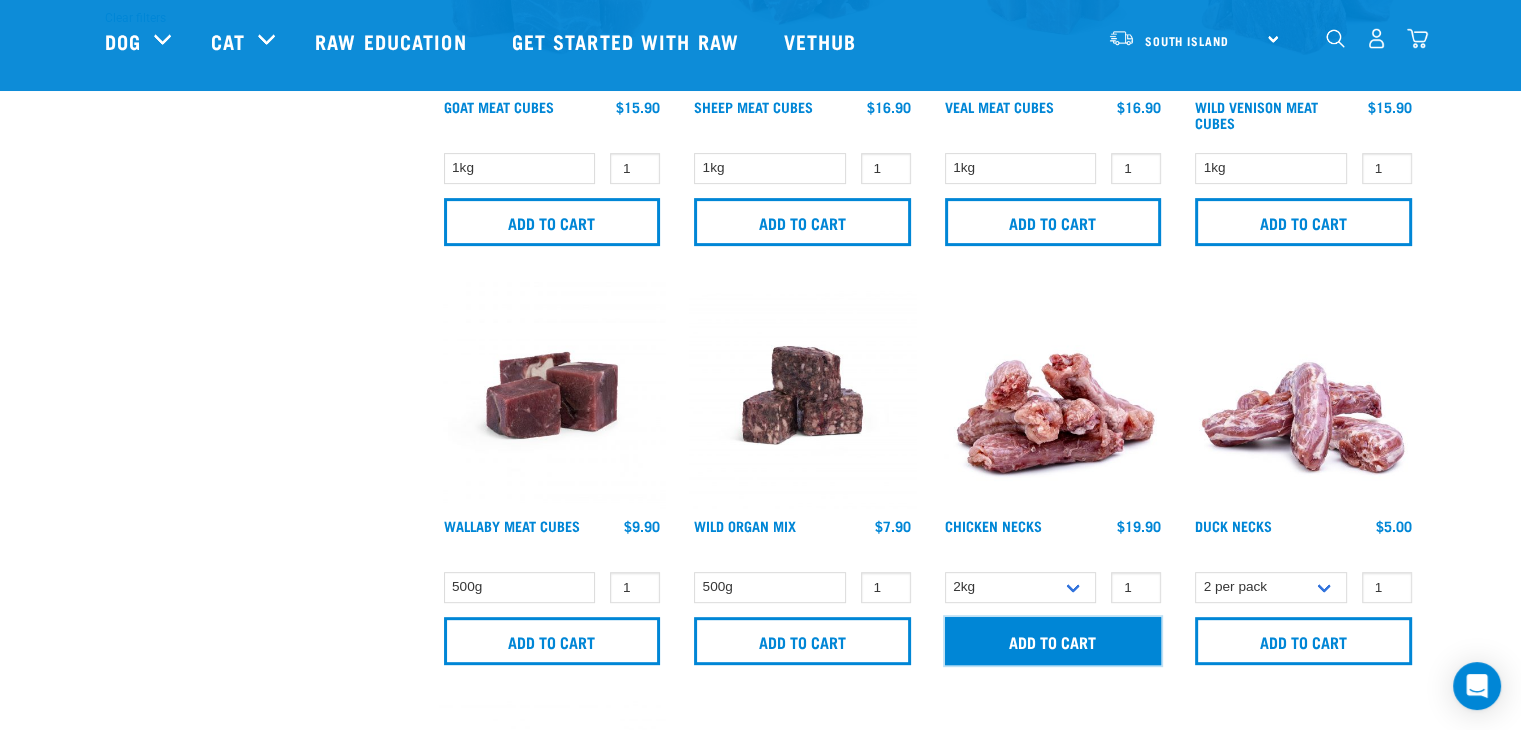 click on "Add to cart" at bounding box center [1053, 641] 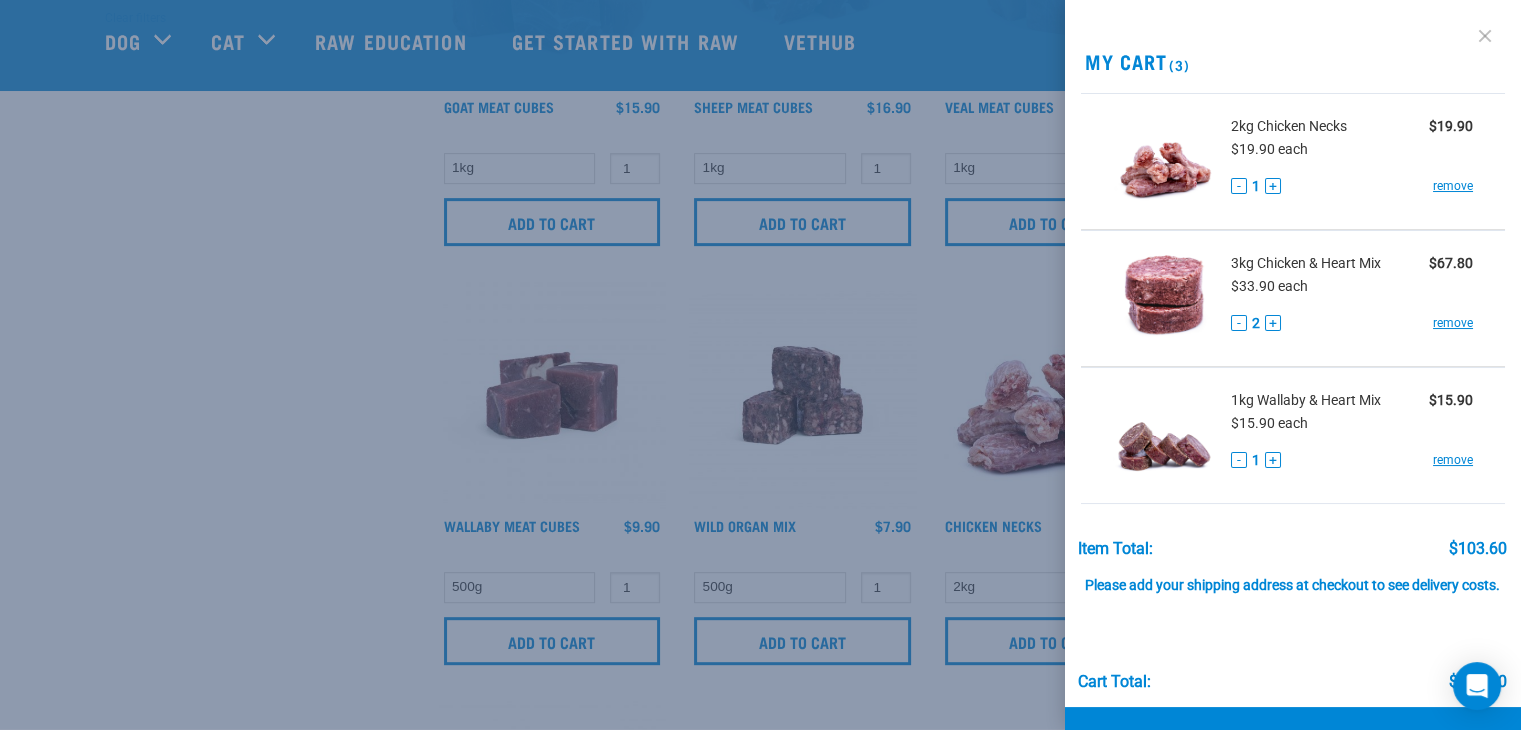 click at bounding box center [1485, 36] 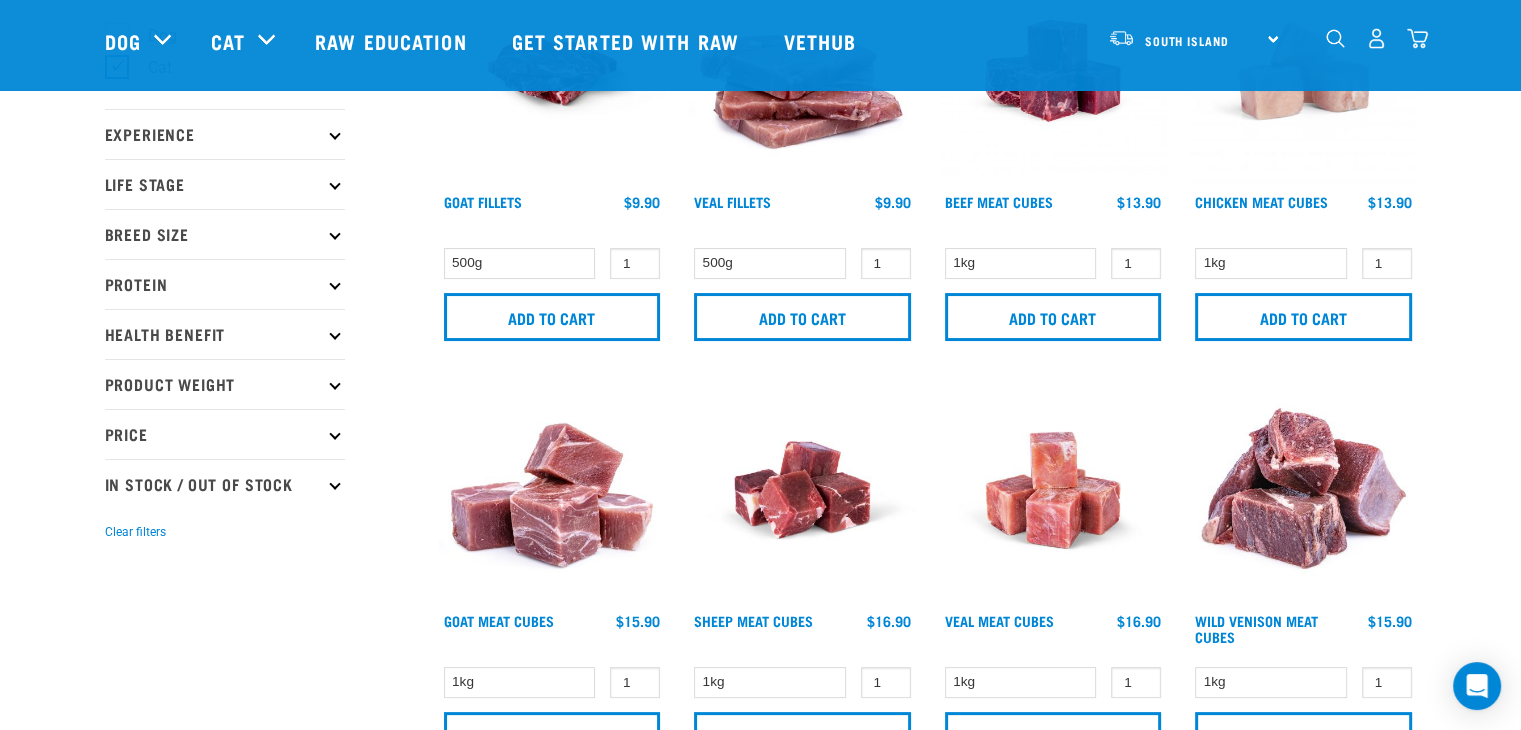 scroll, scrollTop: 0, scrollLeft: 0, axis: both 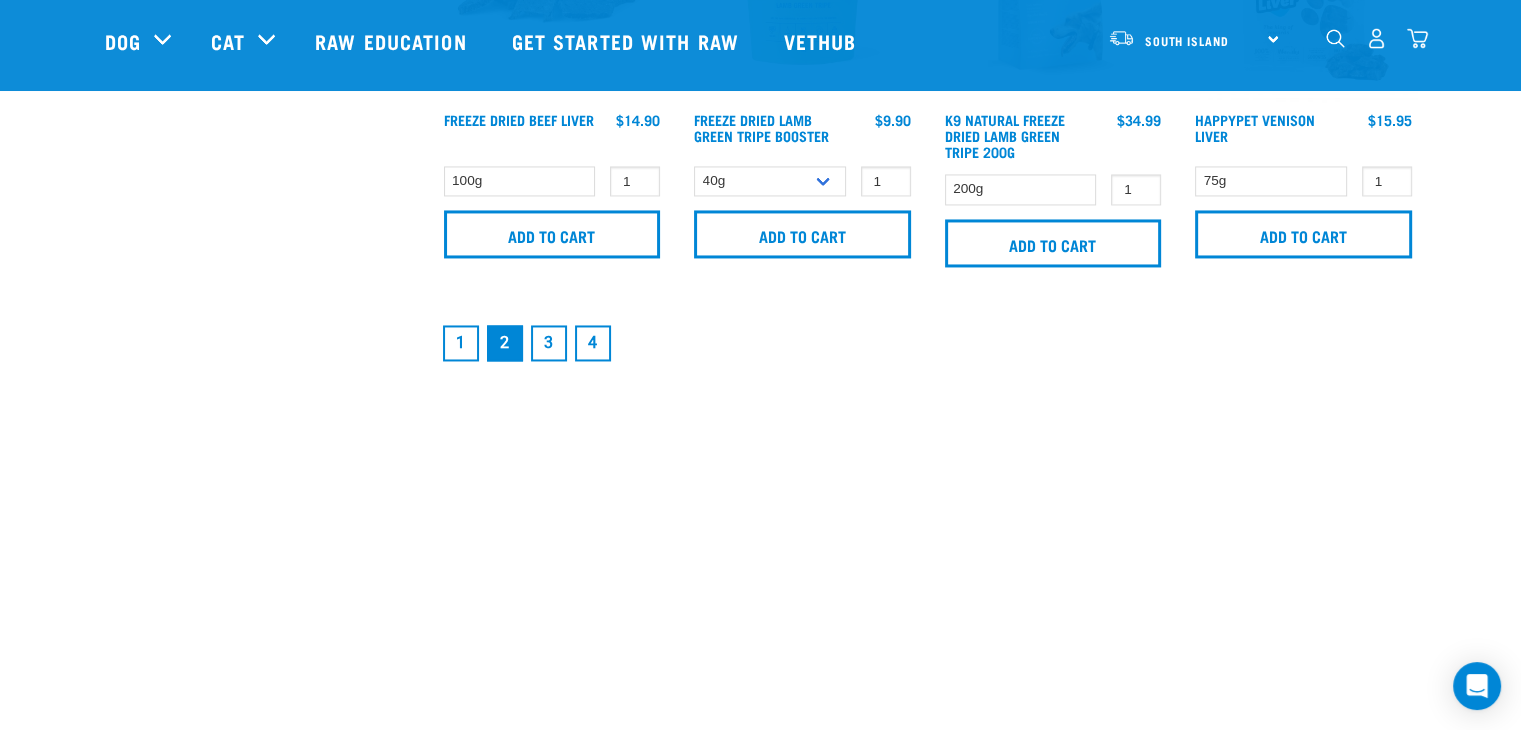 click on "1" at bounding box center [461, 343] 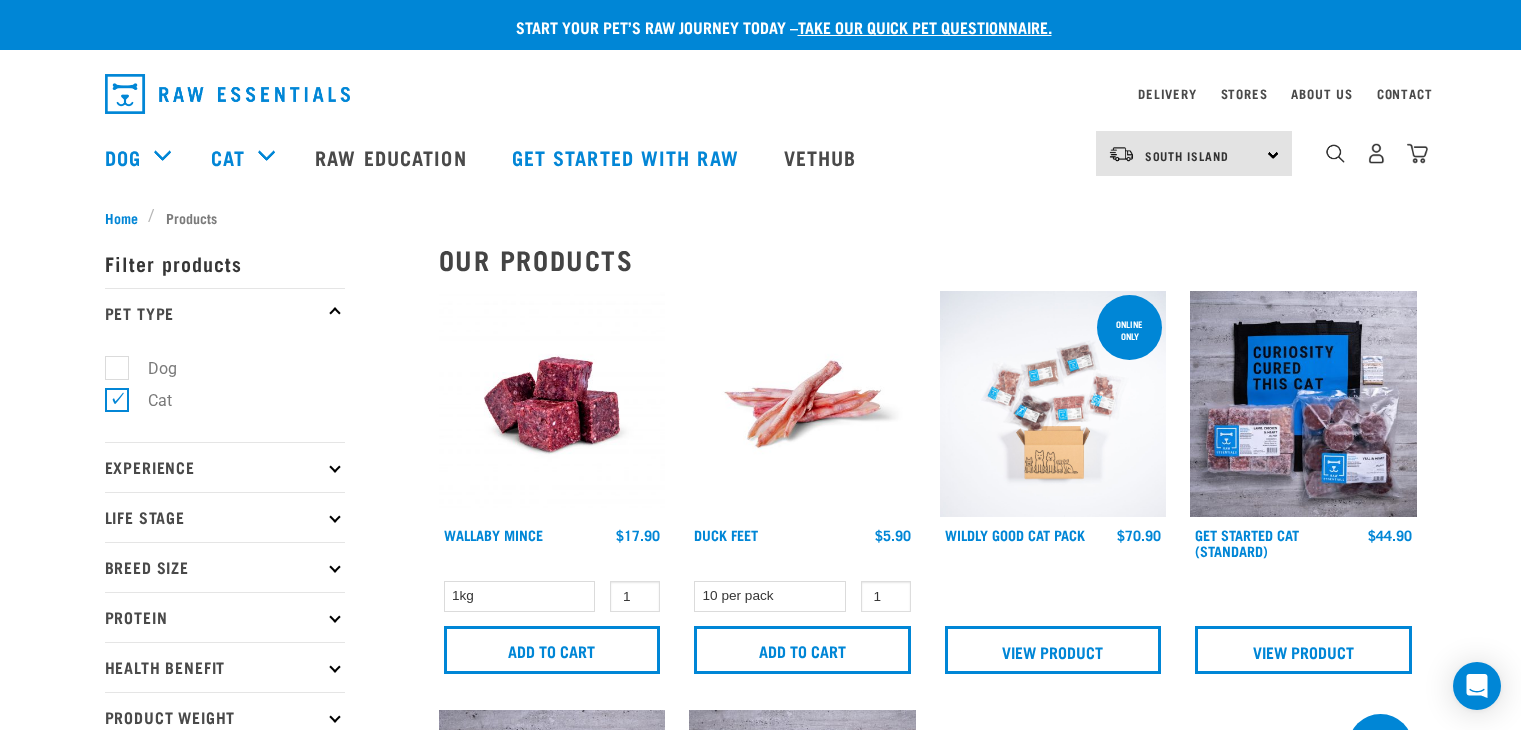 scroll, scrollTop: 0, scrollLeft: 0, axis: both 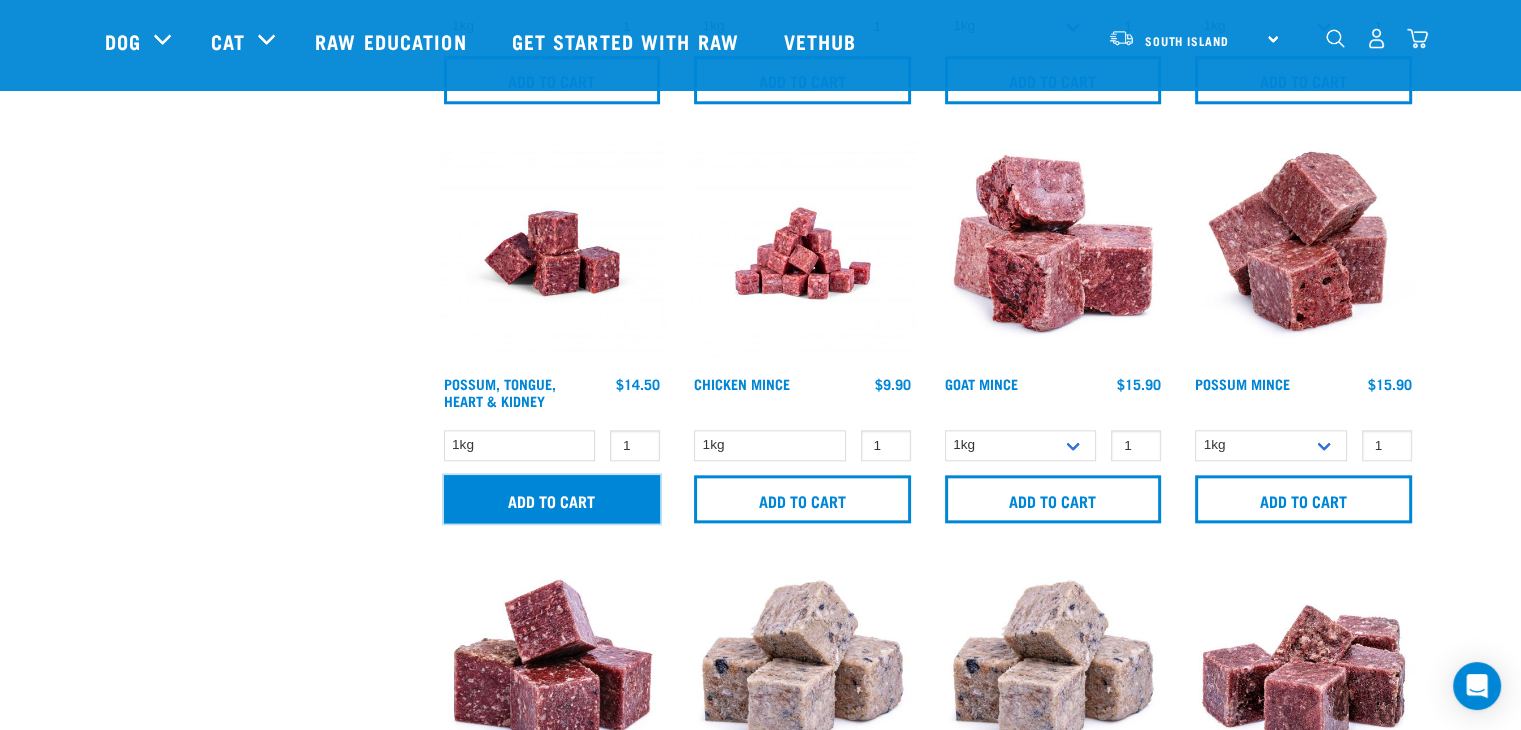 click on "Add to cart" at bounding box center (552, 499) 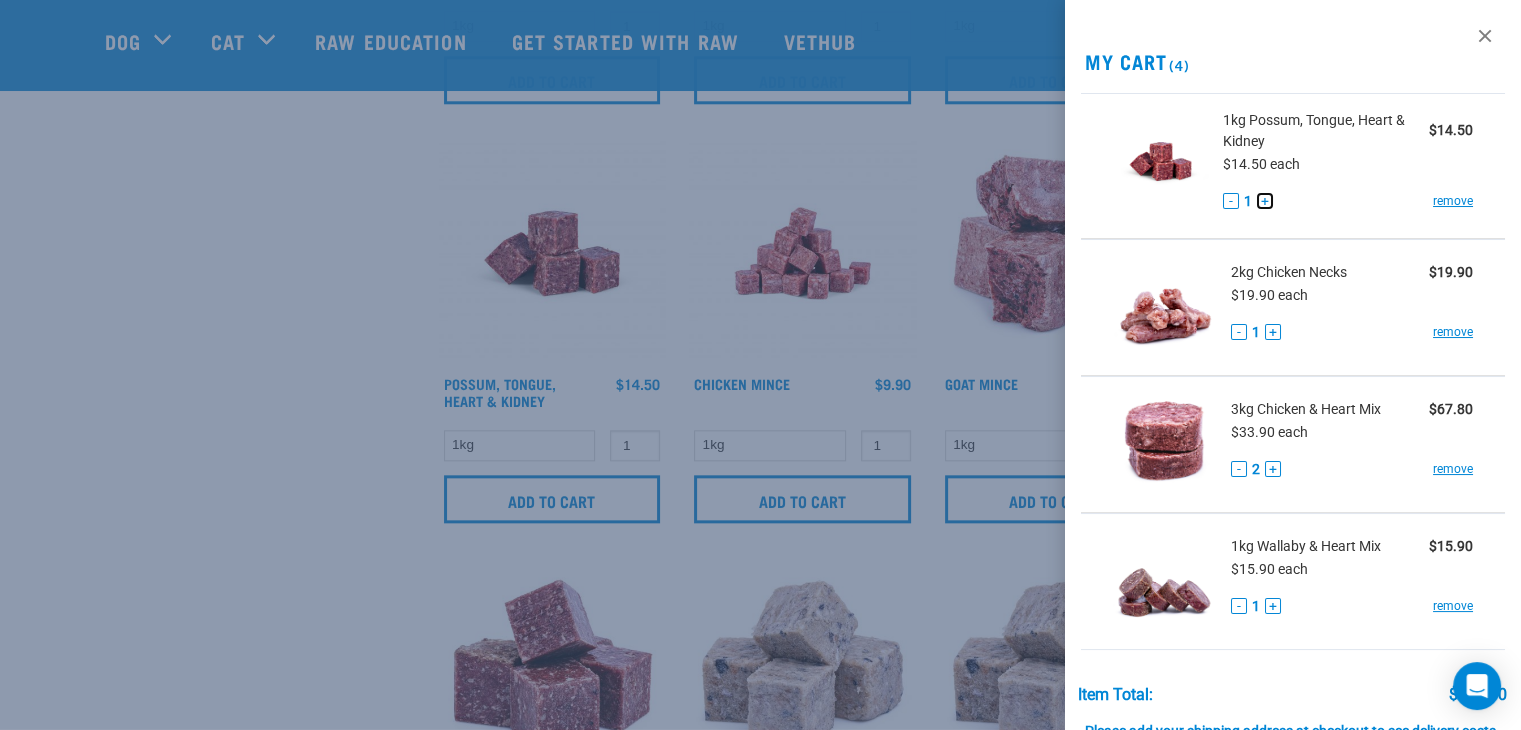 click on "+" at bounding box center [1265, 201] 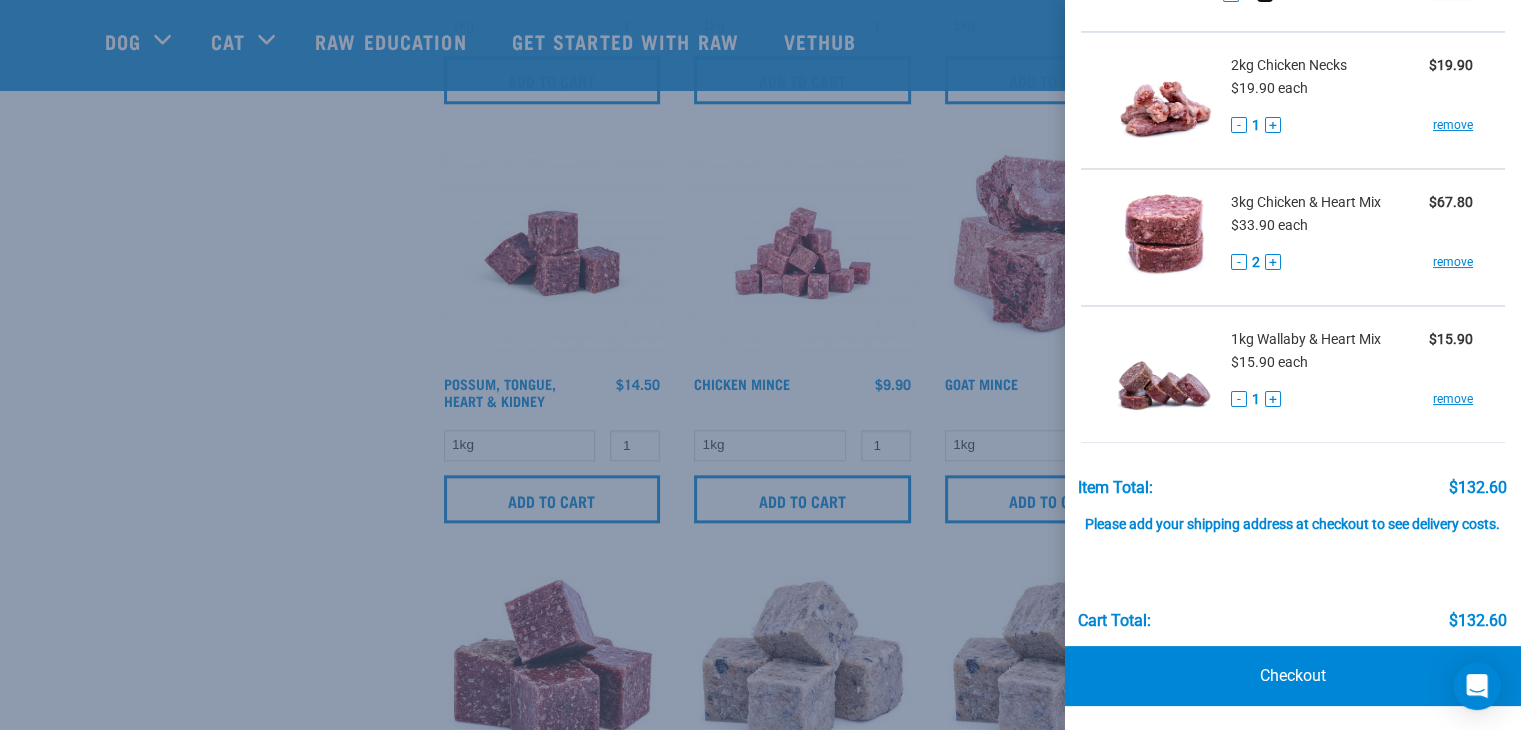 scroll, scrollTop: 221, scrollLeft: 0, axis: vertical 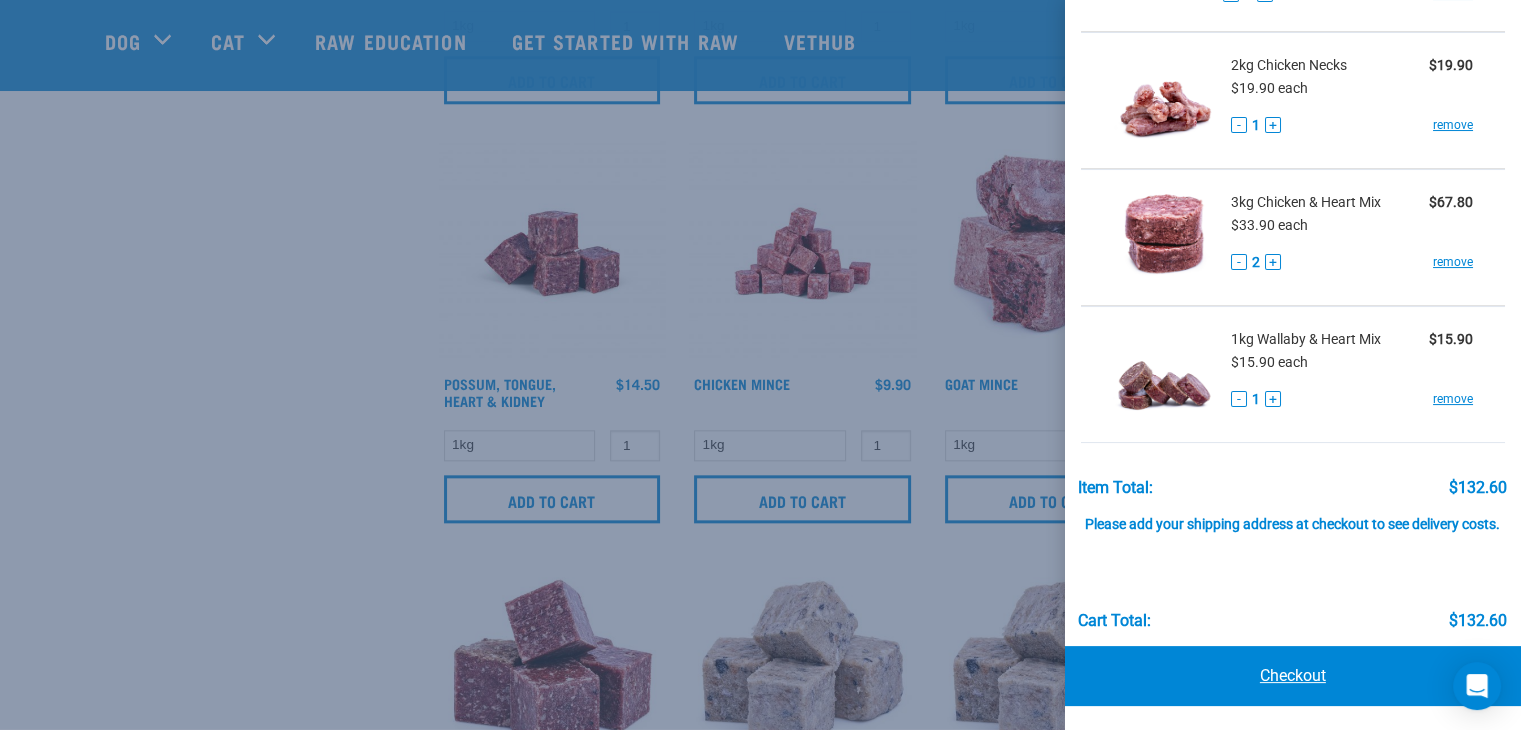 click on "Checkout" at bounding box center (1293, 676) 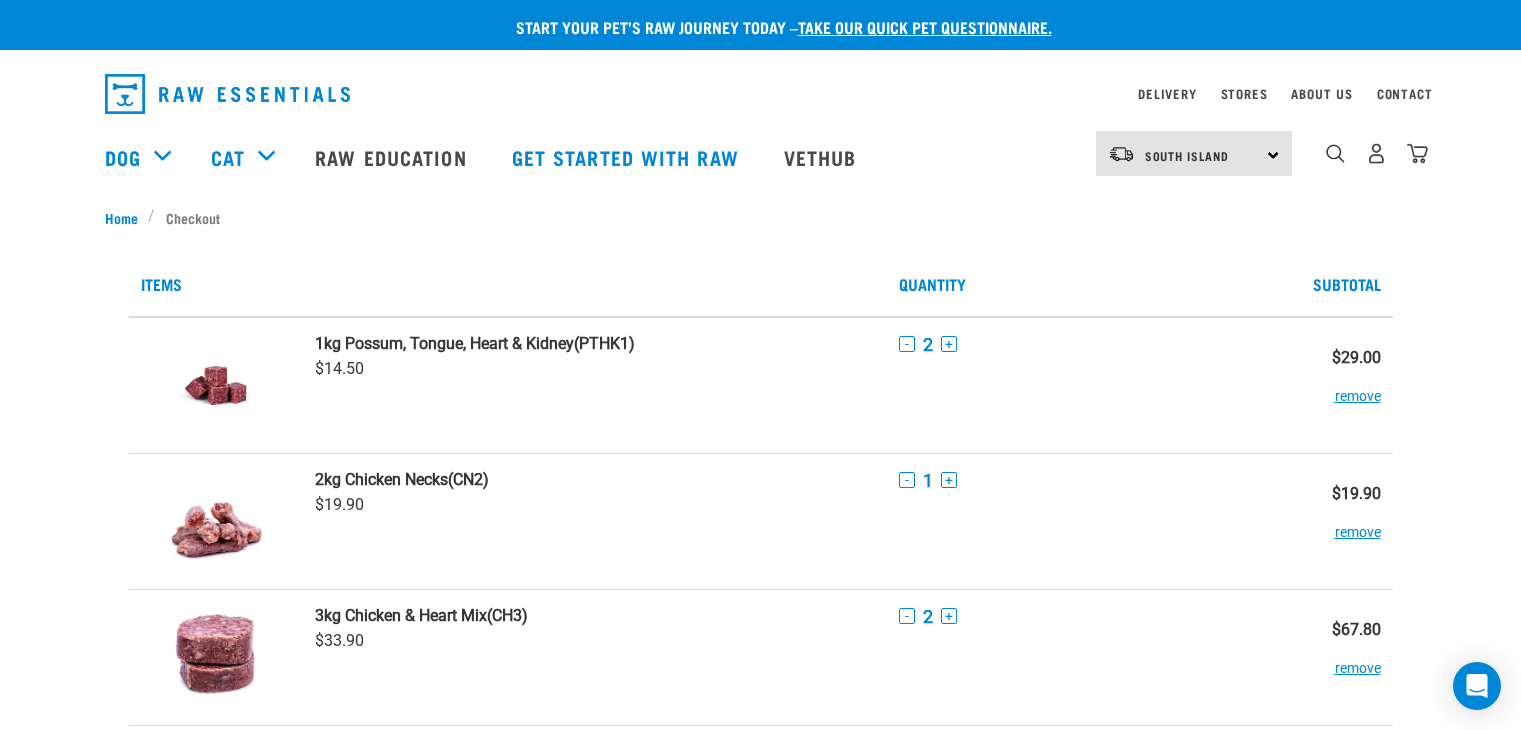 scroll, scrollTop: 0, scrollLeft: 0, axis: both 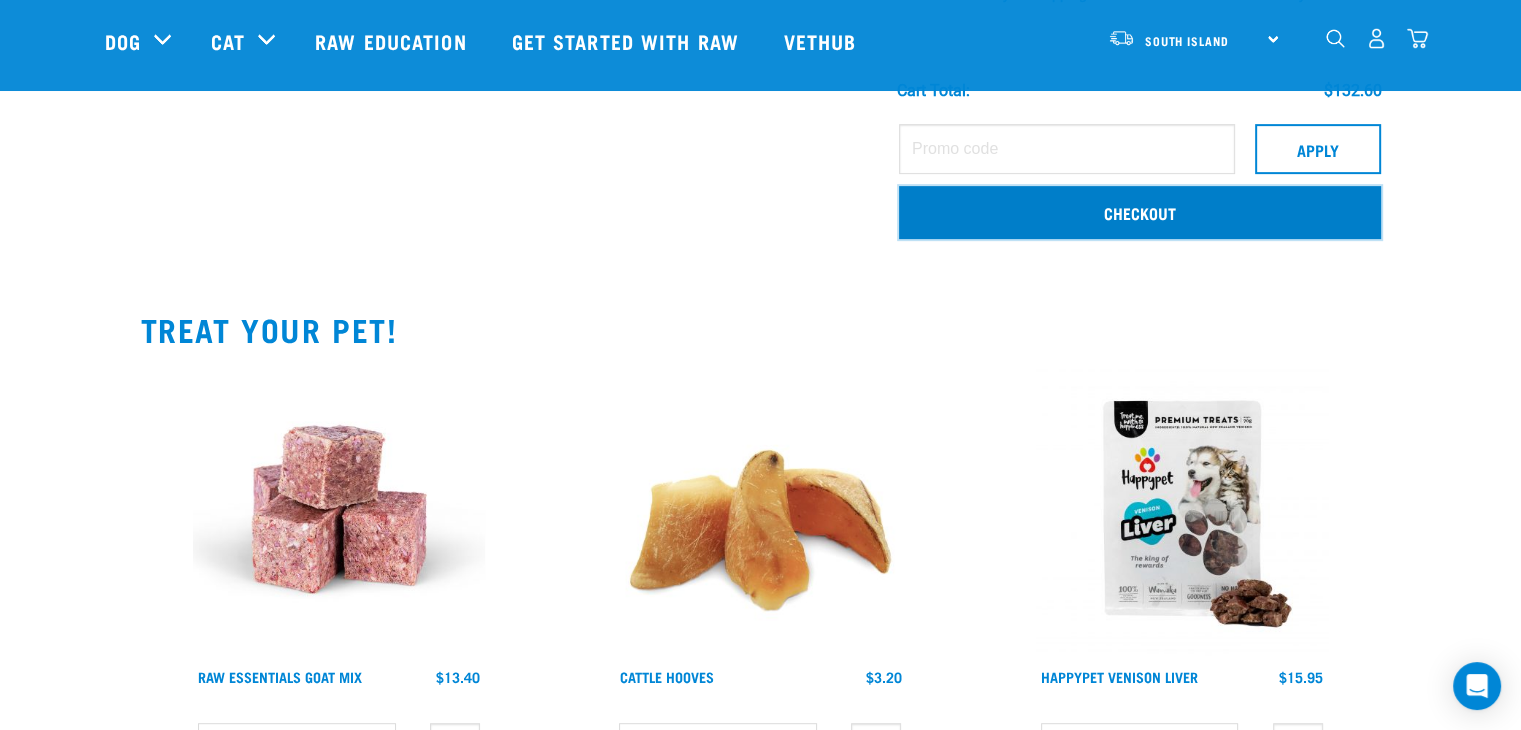 click on "Checkout" at bounding box center [1140, 212] 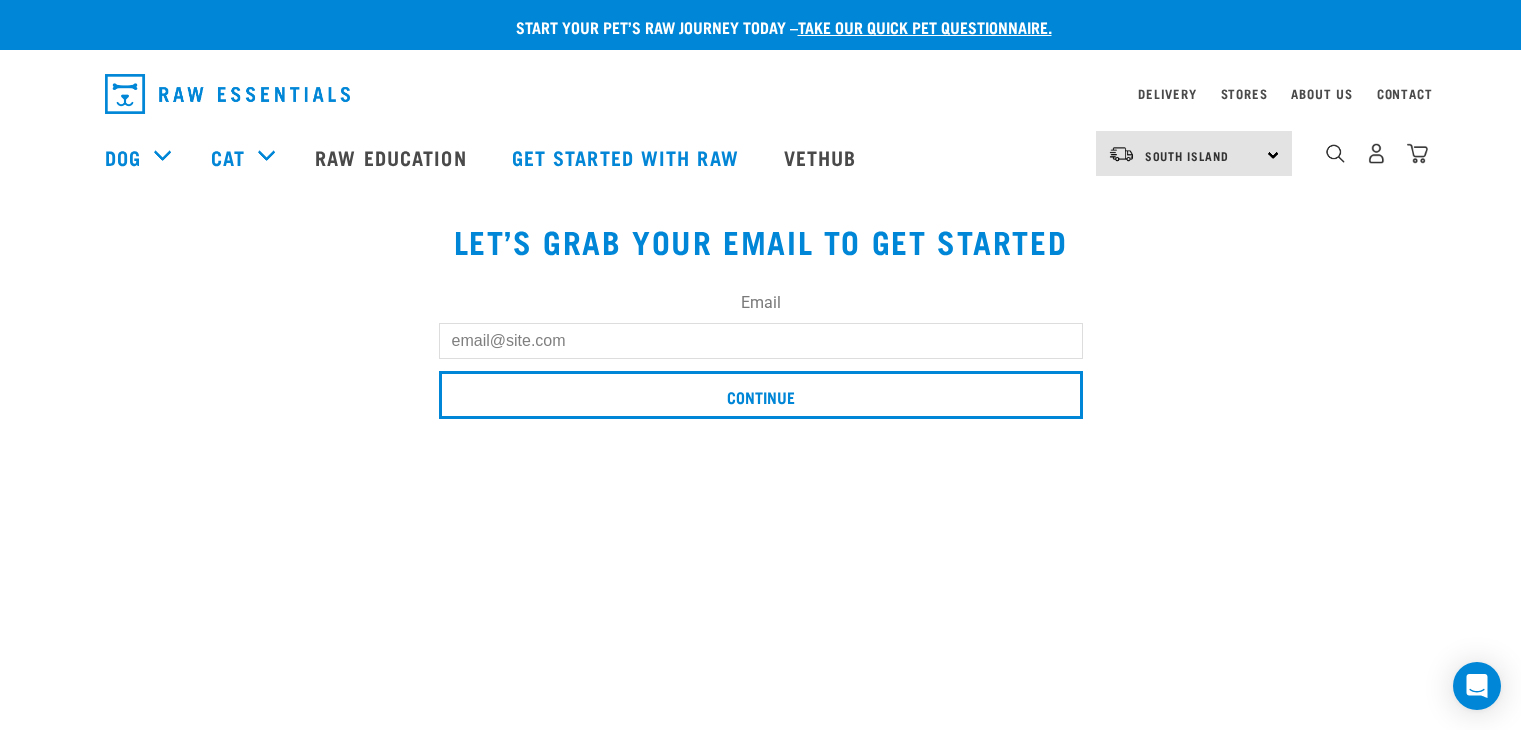 scroll, scrollTop: 0, scrollLeft: 0, axis: both 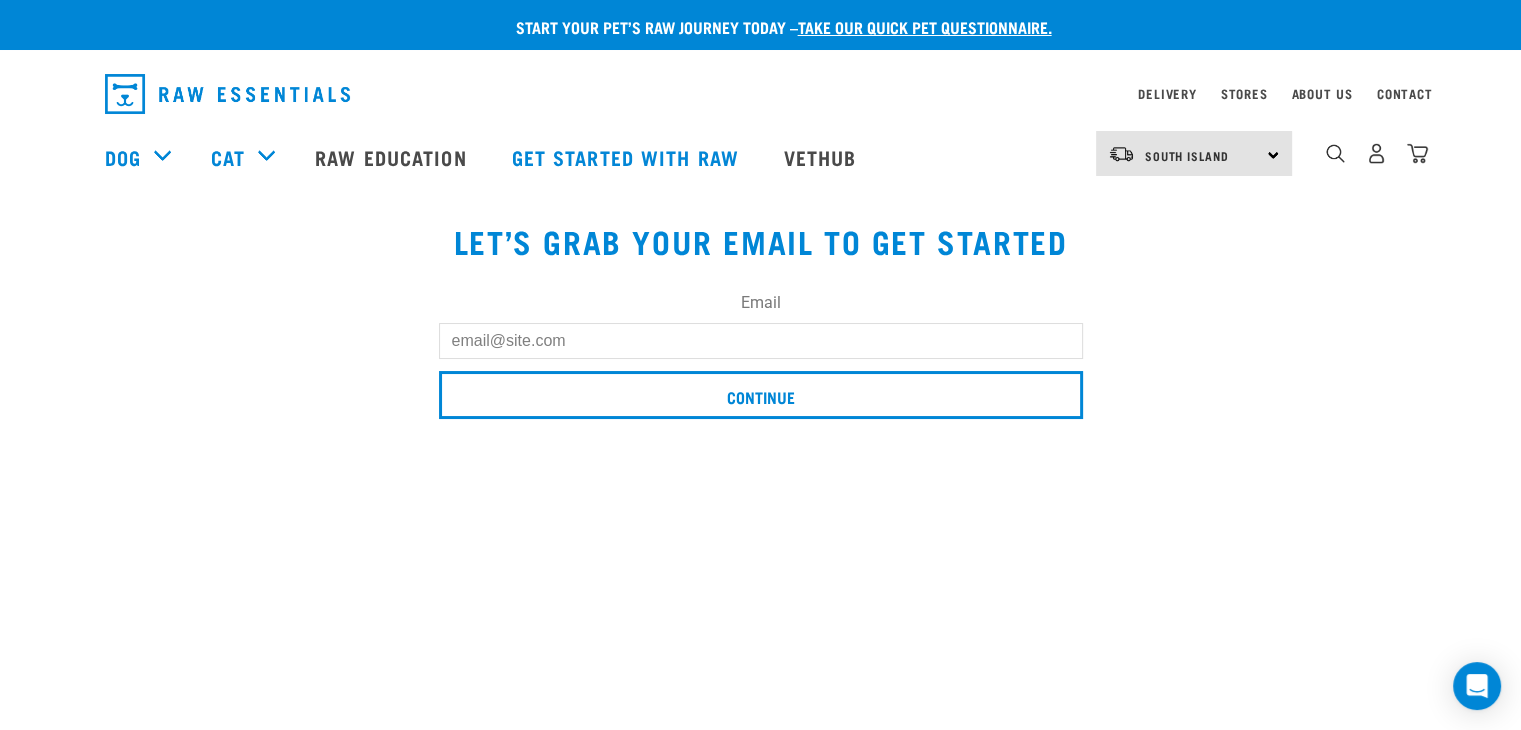 click on "Email" at bounding box center (761, 341) 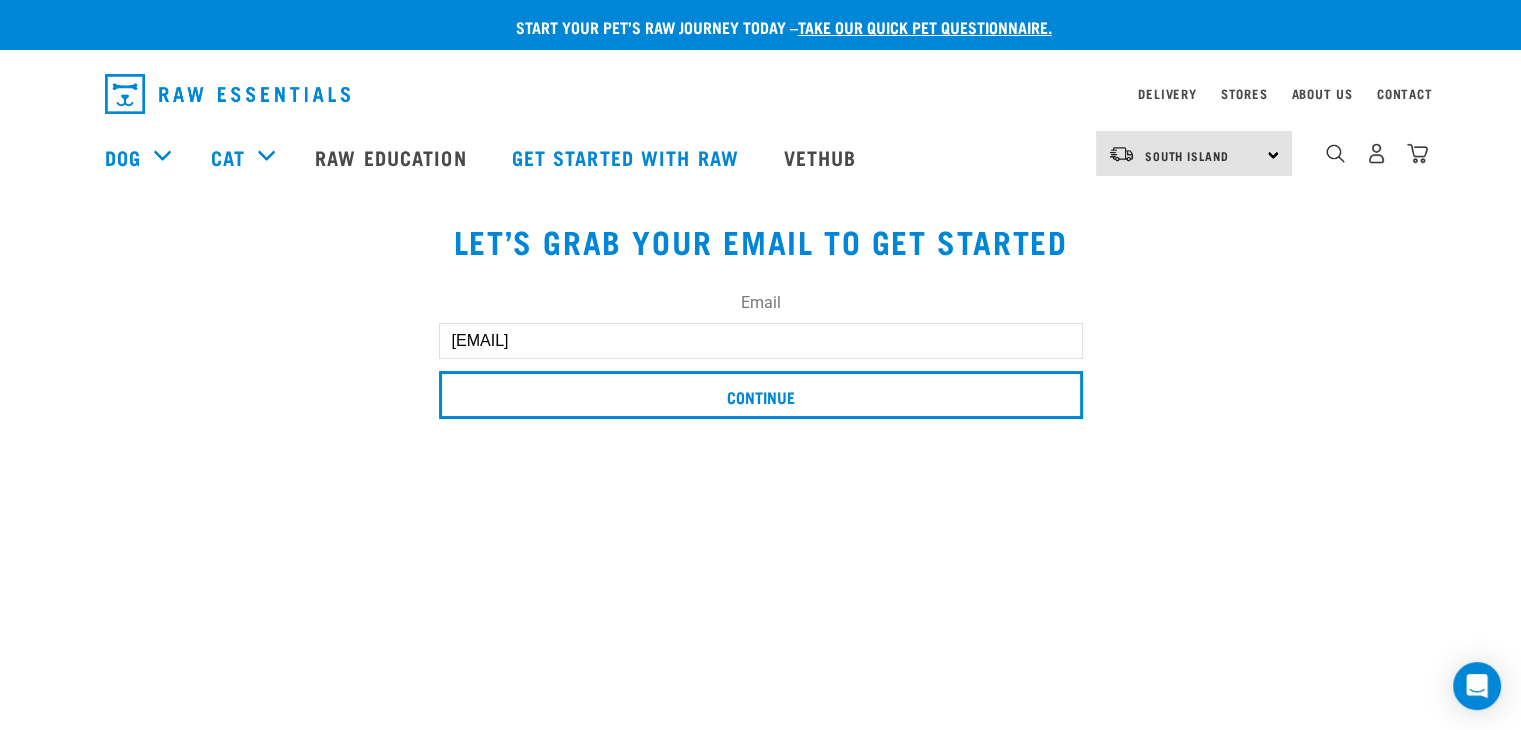 type on "[EMAIL]" 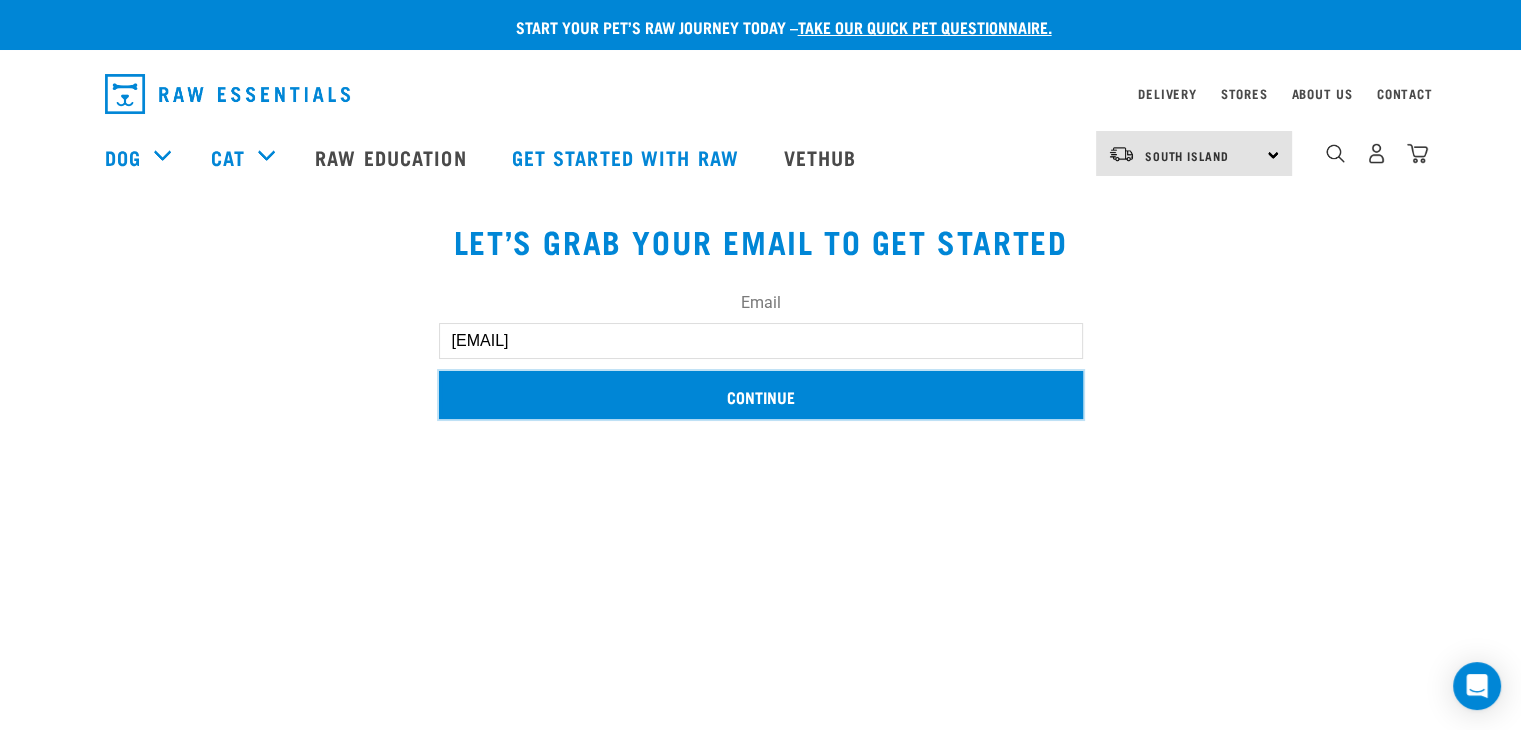 click on "Continue" at bounding box center (761, 395) 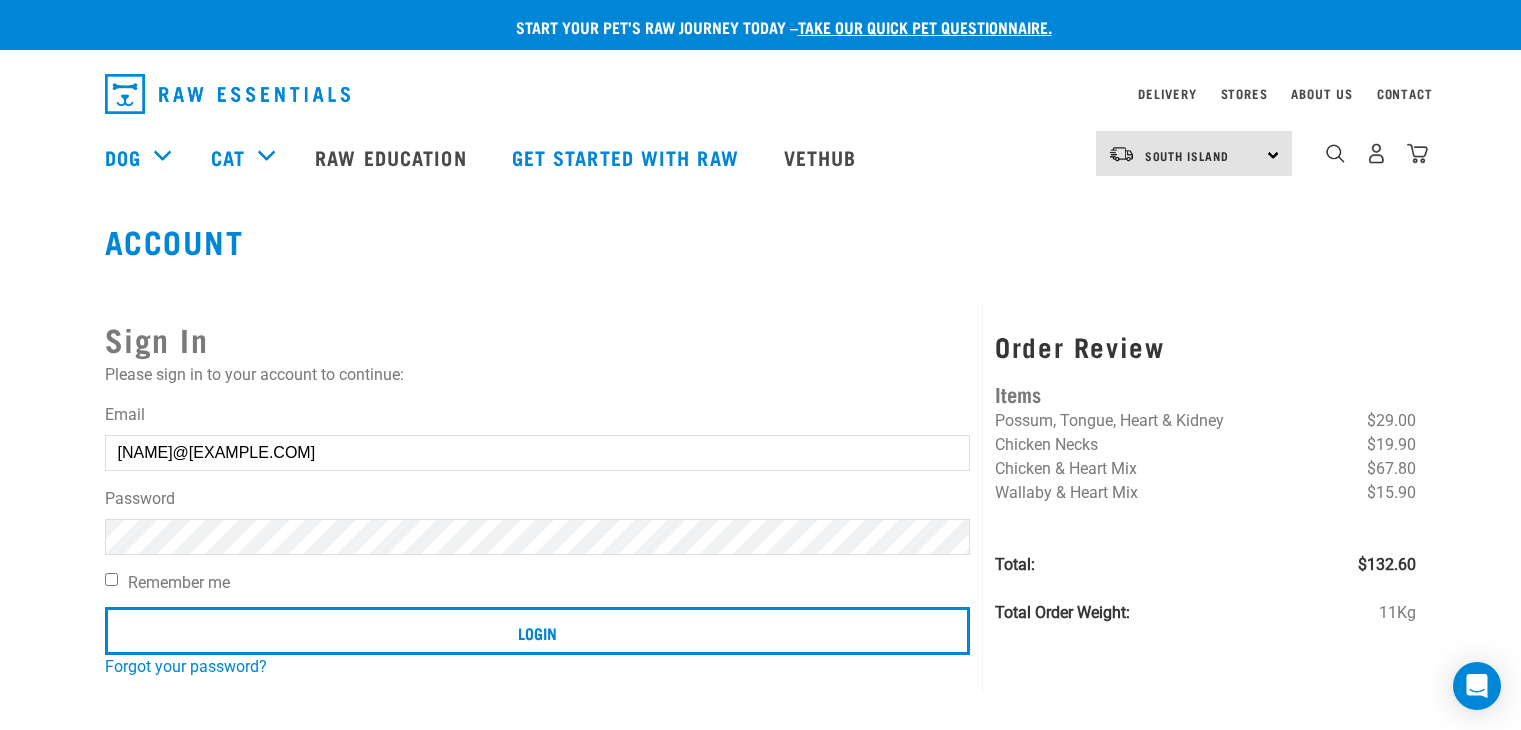 scroll, scrollTop: 0, scrollLeft: 0, axis: both 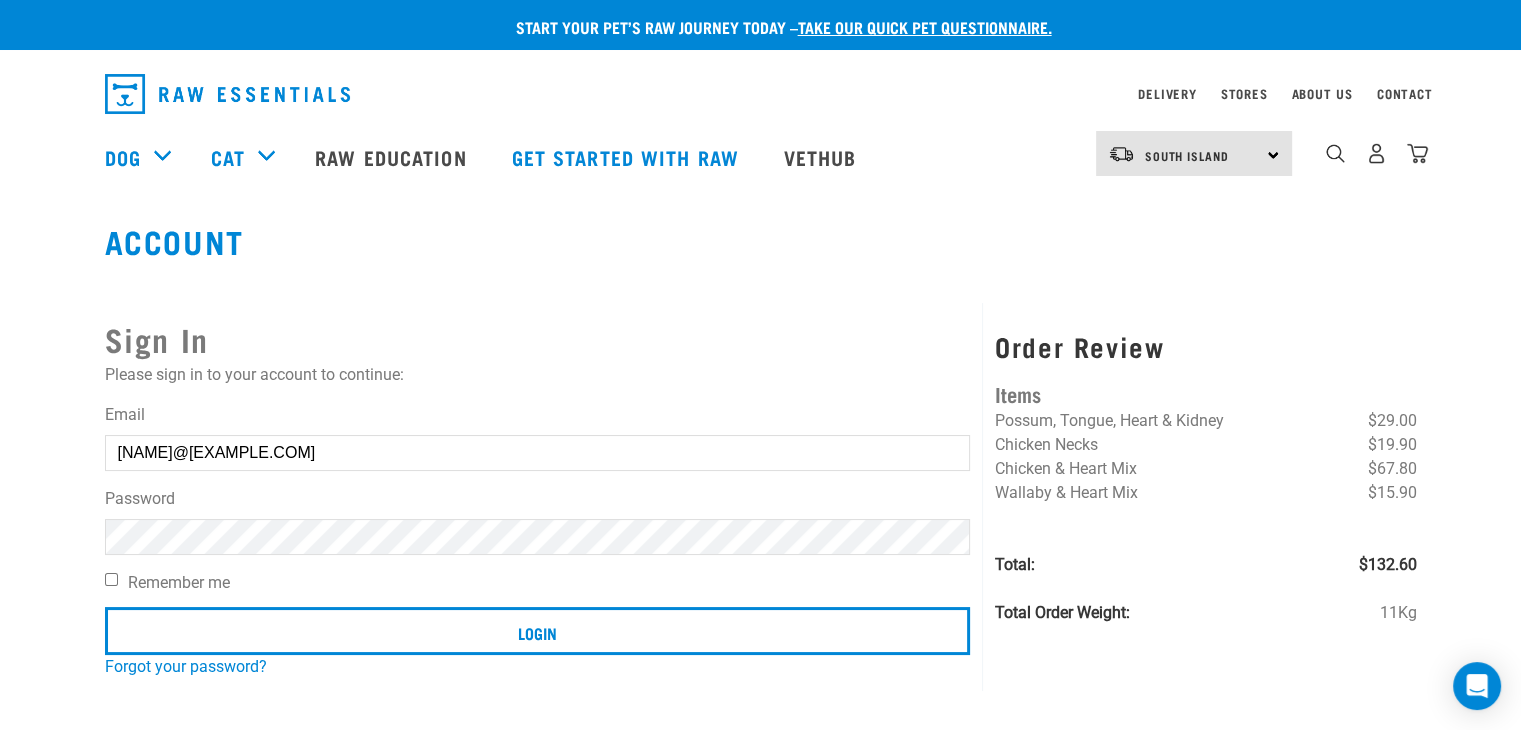 click at bounding box center [970, 452] 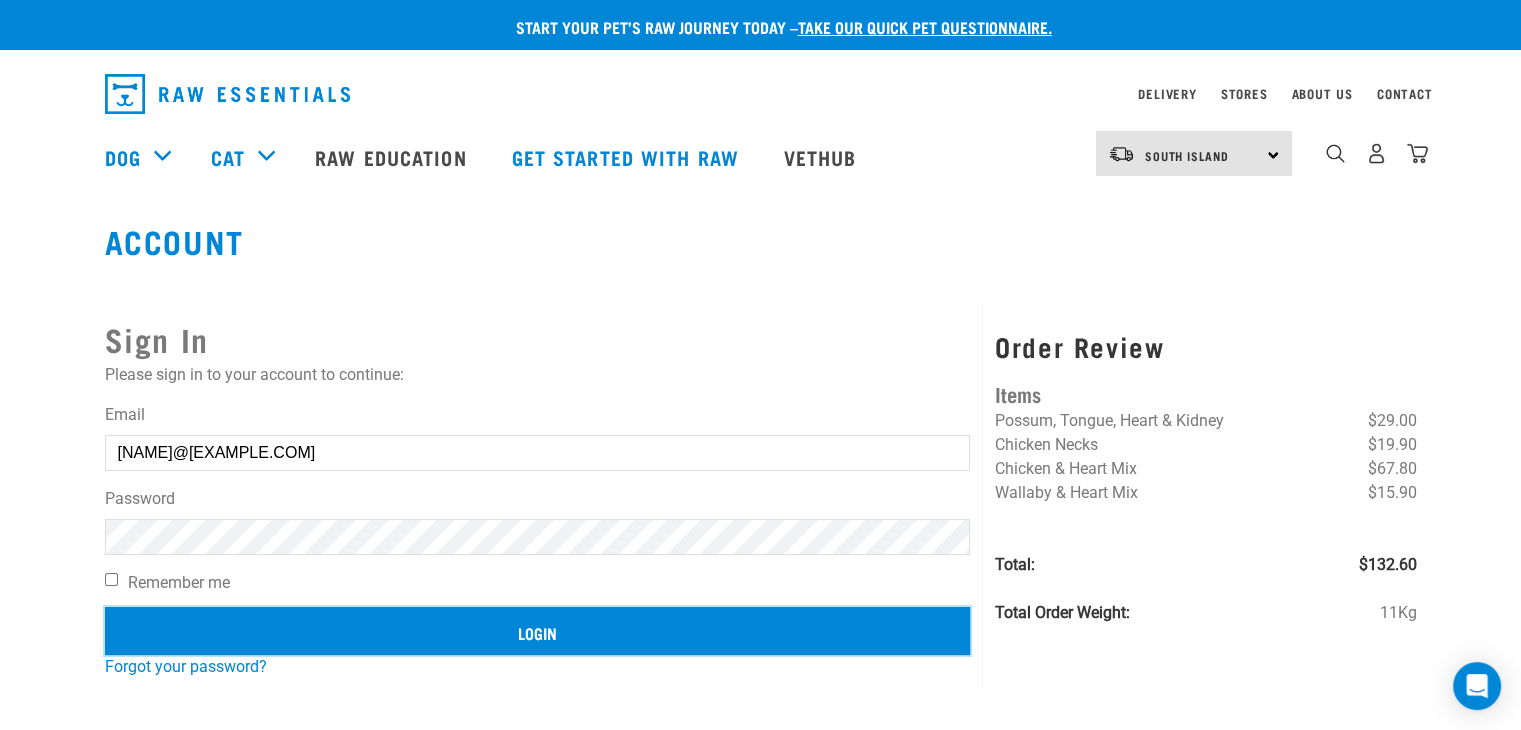 click on "Login" at bounding box center [538, 631] 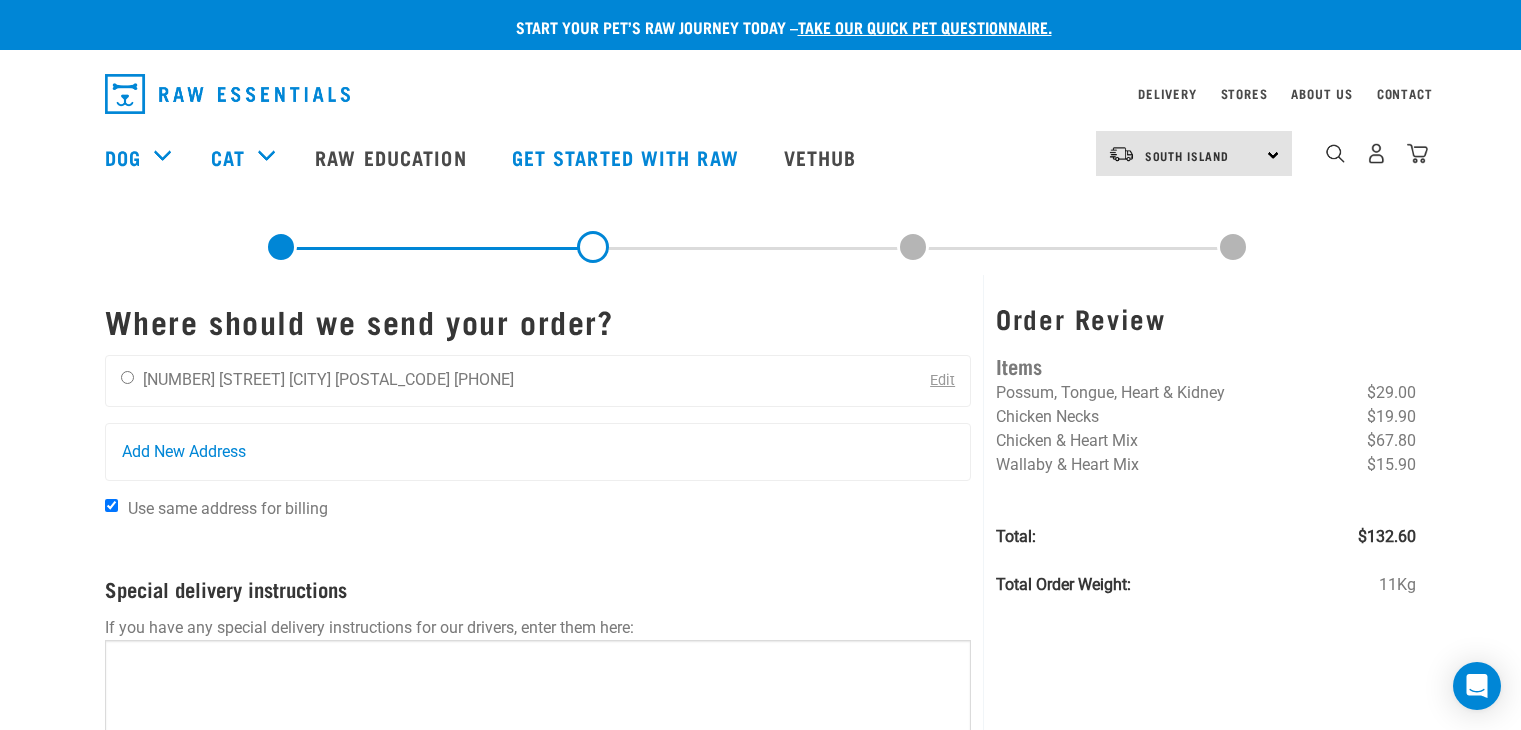 scroll, scrollTop: 0, scrollLeft: 0, axis: both 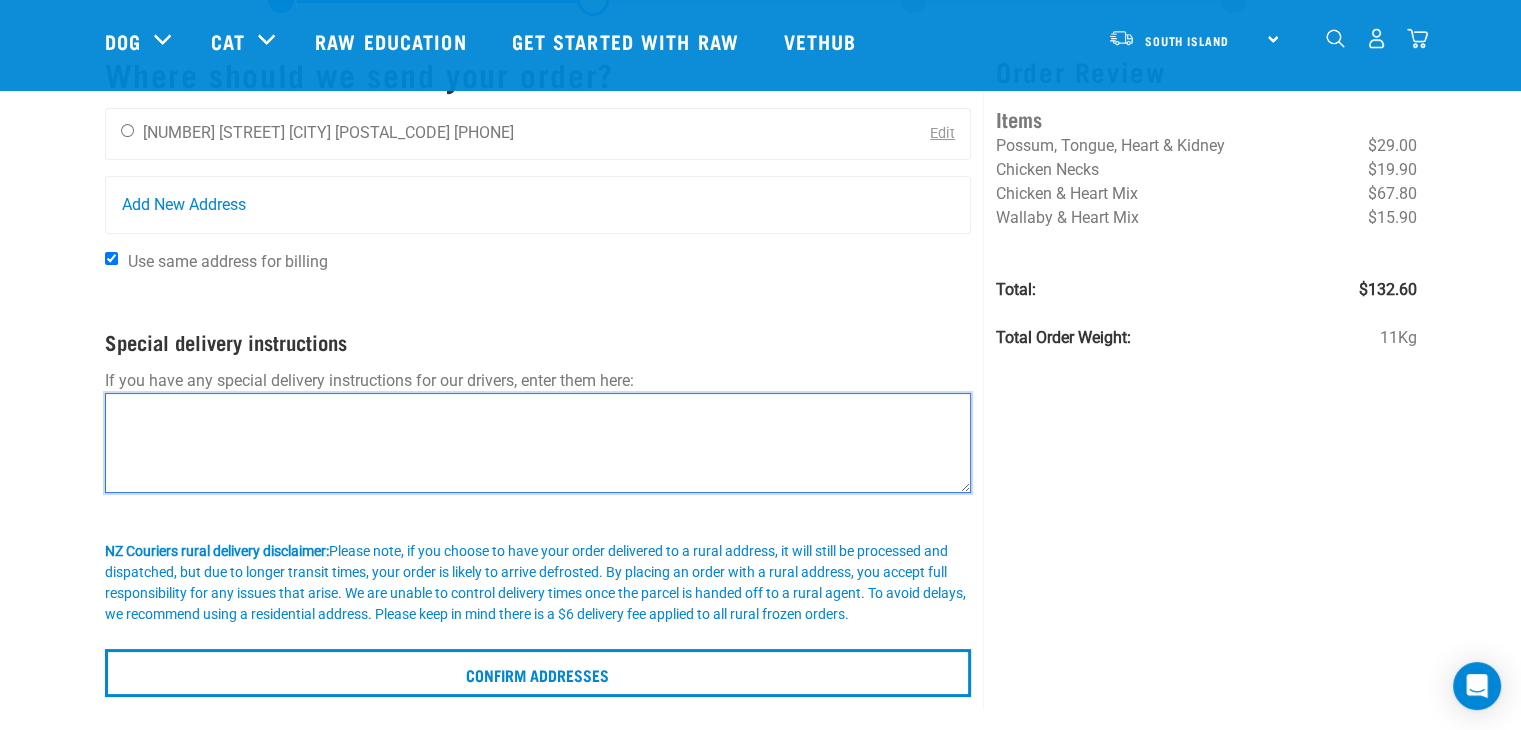 click at bounding box center (538, 443) 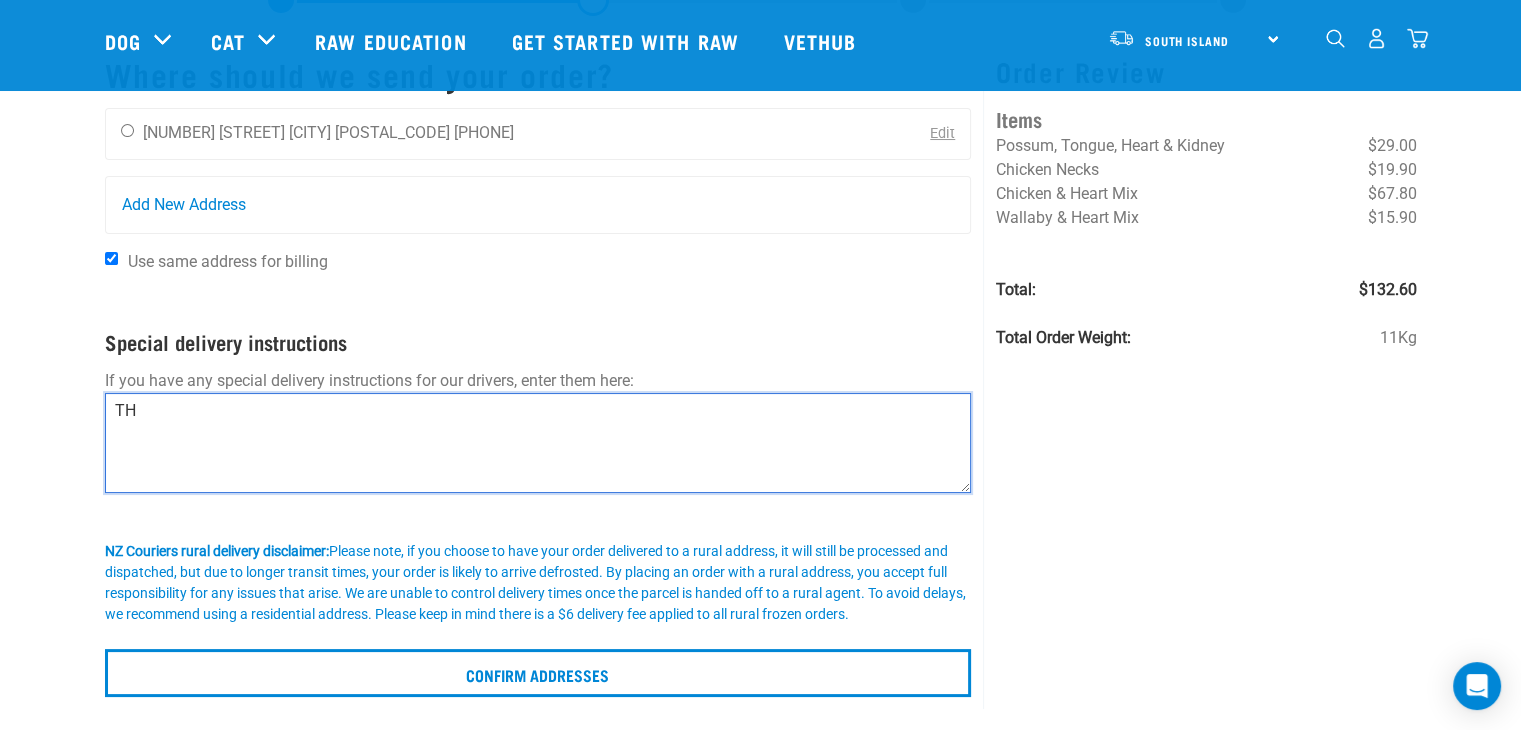 type on "T" 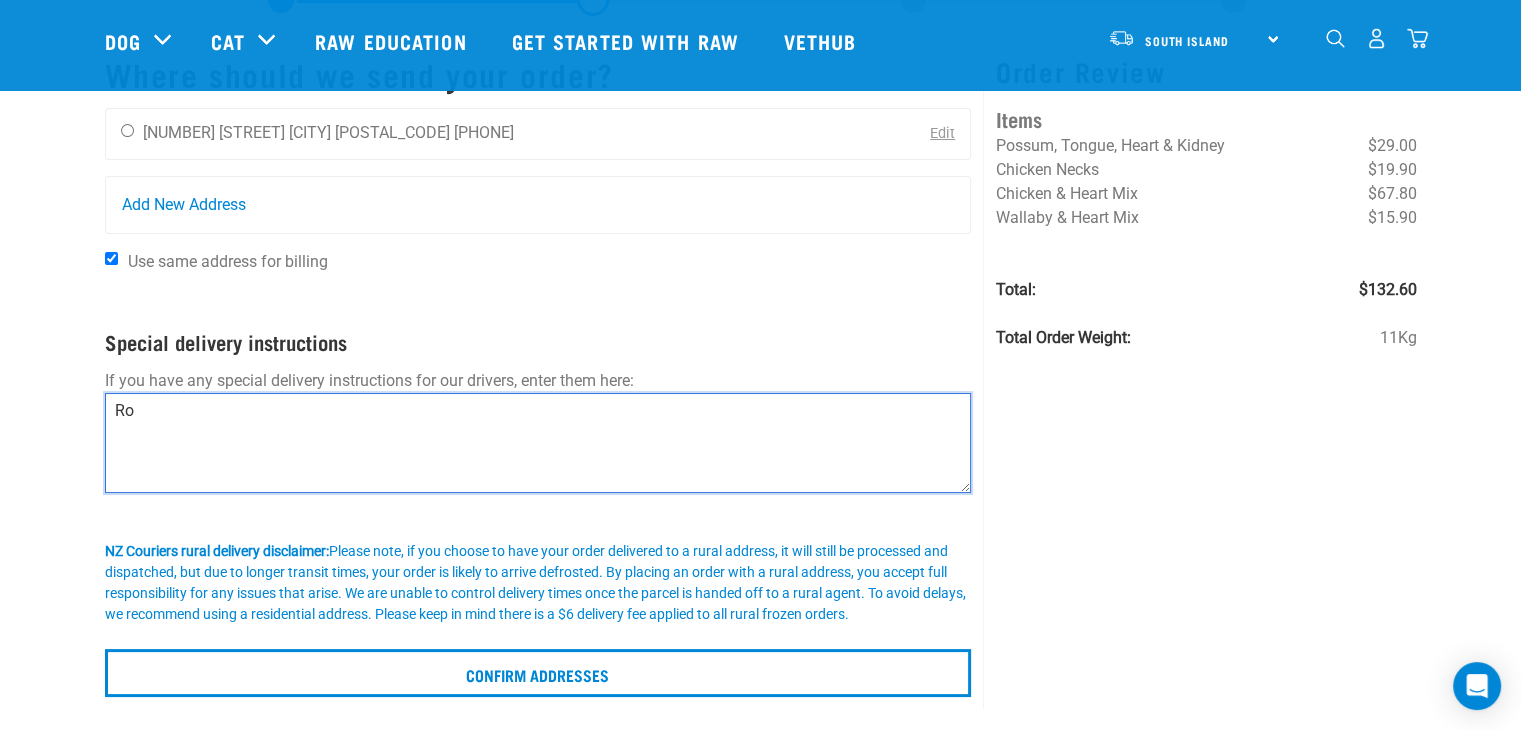 type on "R" 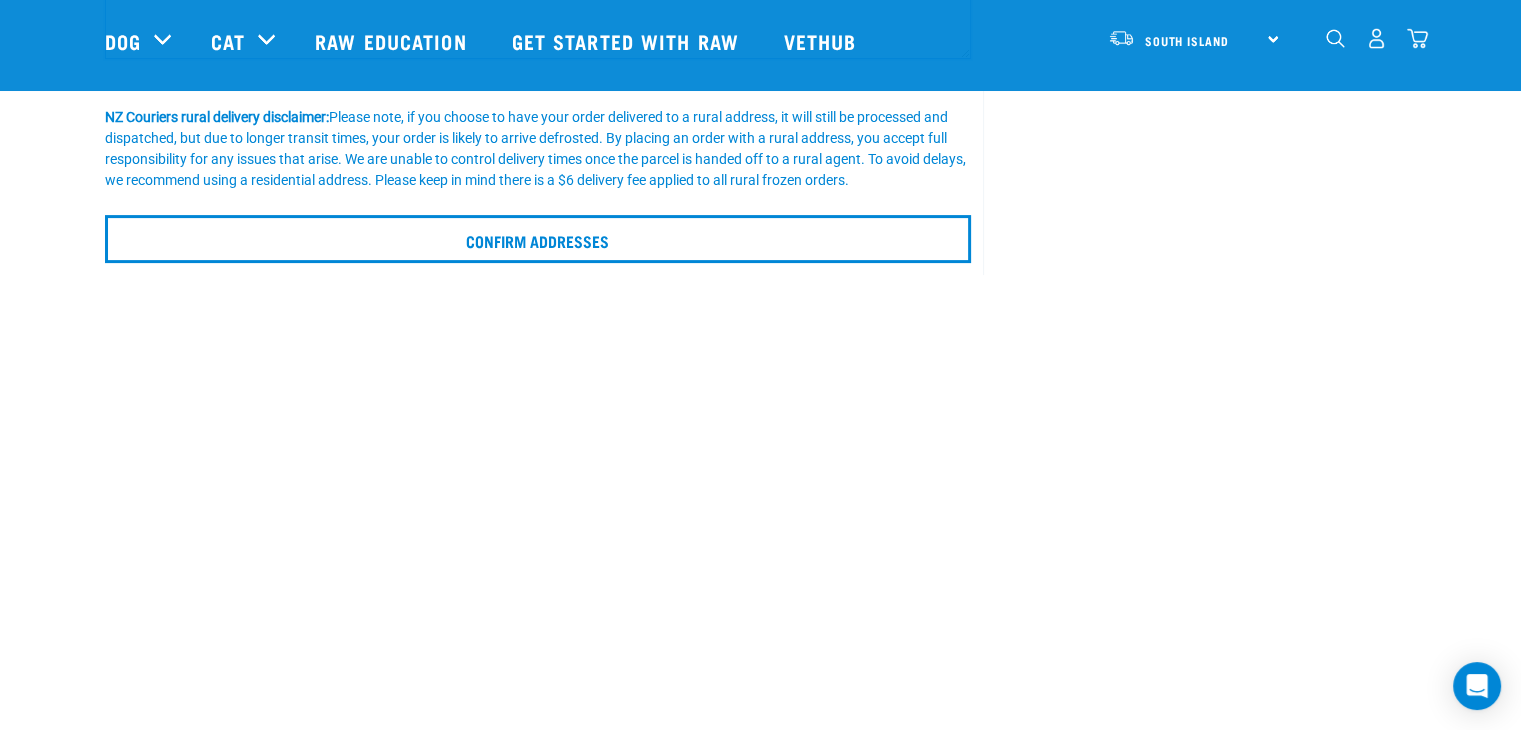 scroll, scrollTop: 500, scrollLeft: 0, axis: vertical 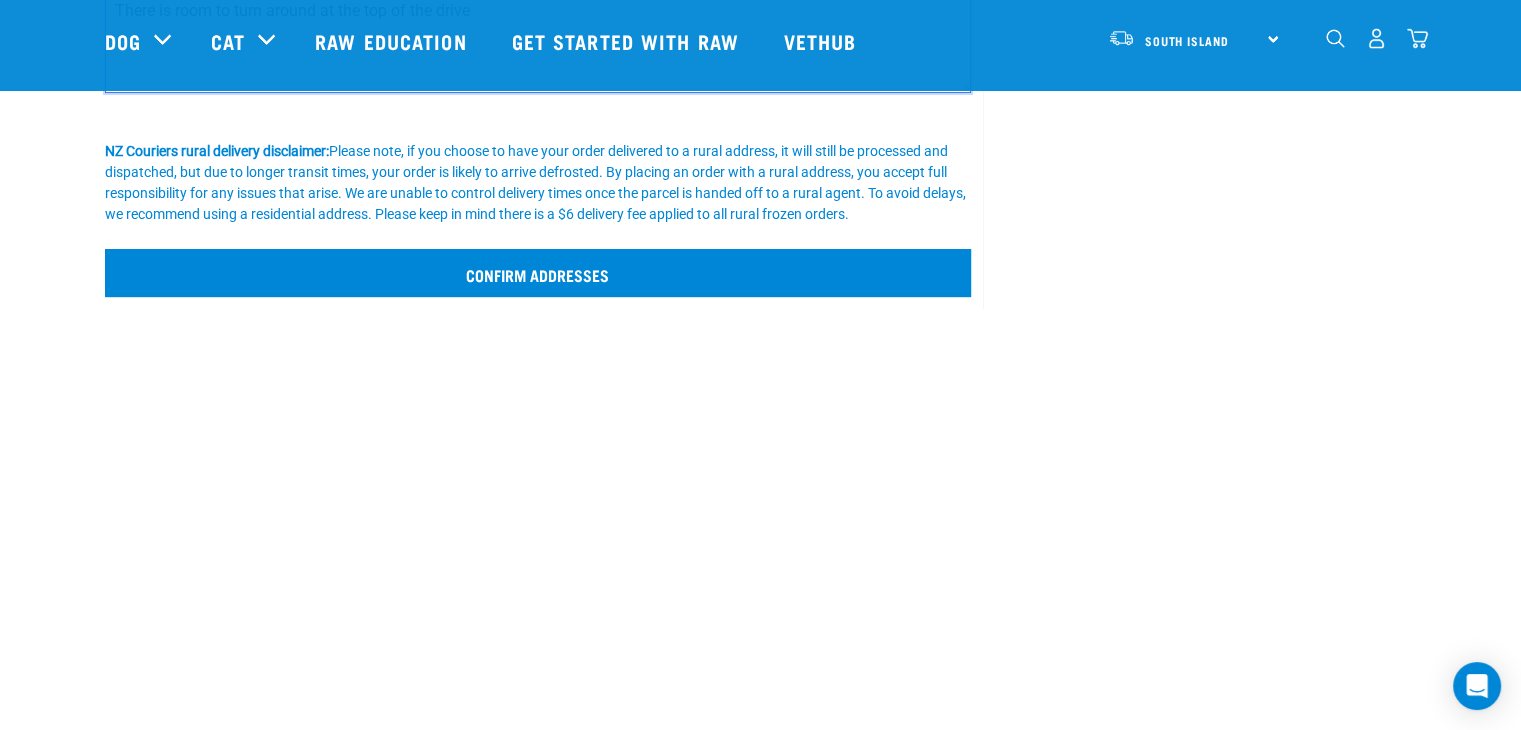 type on "There is room to turn around at the top of the drive" 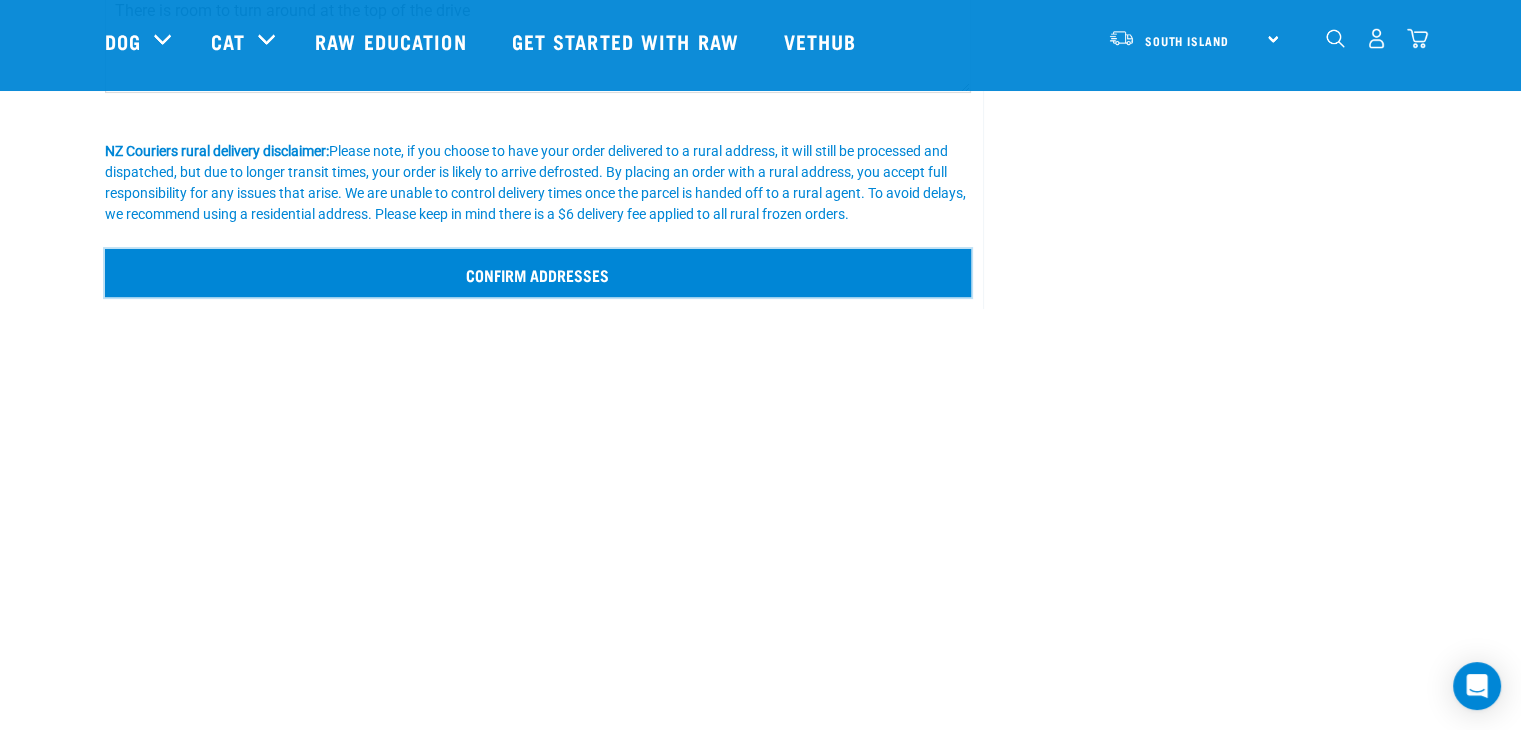click on "Confirm addresses" at bounding box center (538, 273) 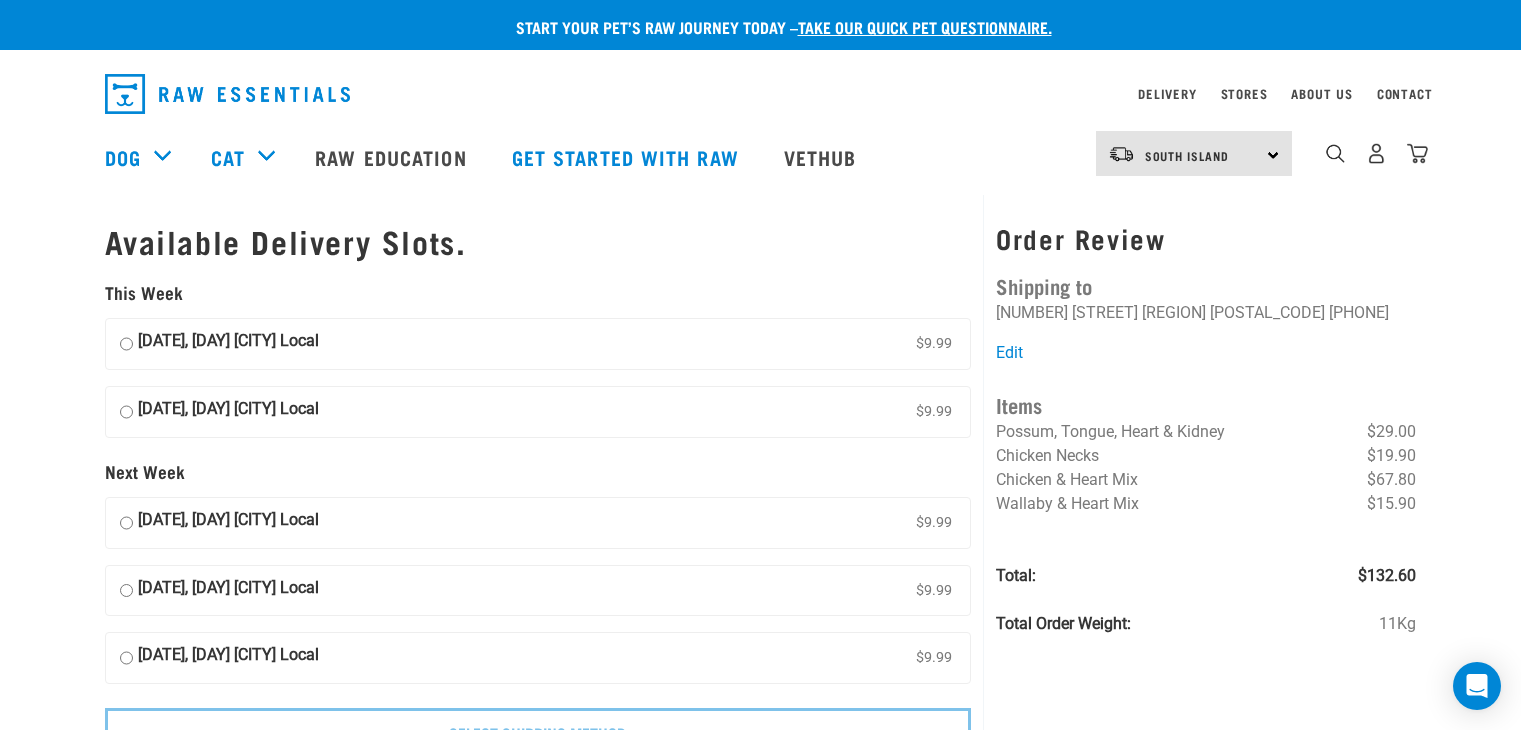 scroll, scrollTop: 0, scrollLeft: 0, axis: both 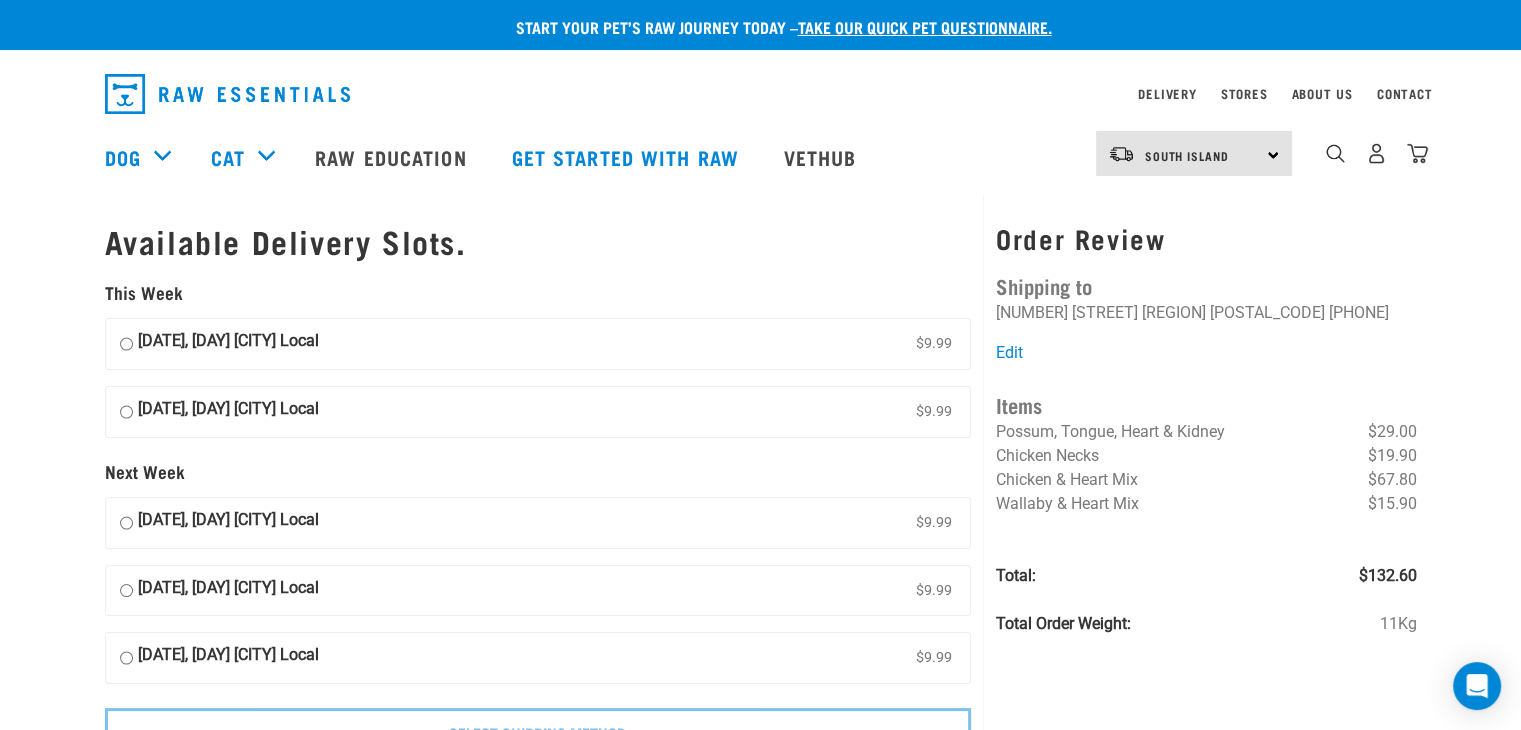 click on "[DATE], [DAY] [CITY] Local $9.99" at bounding box center [126, 344] 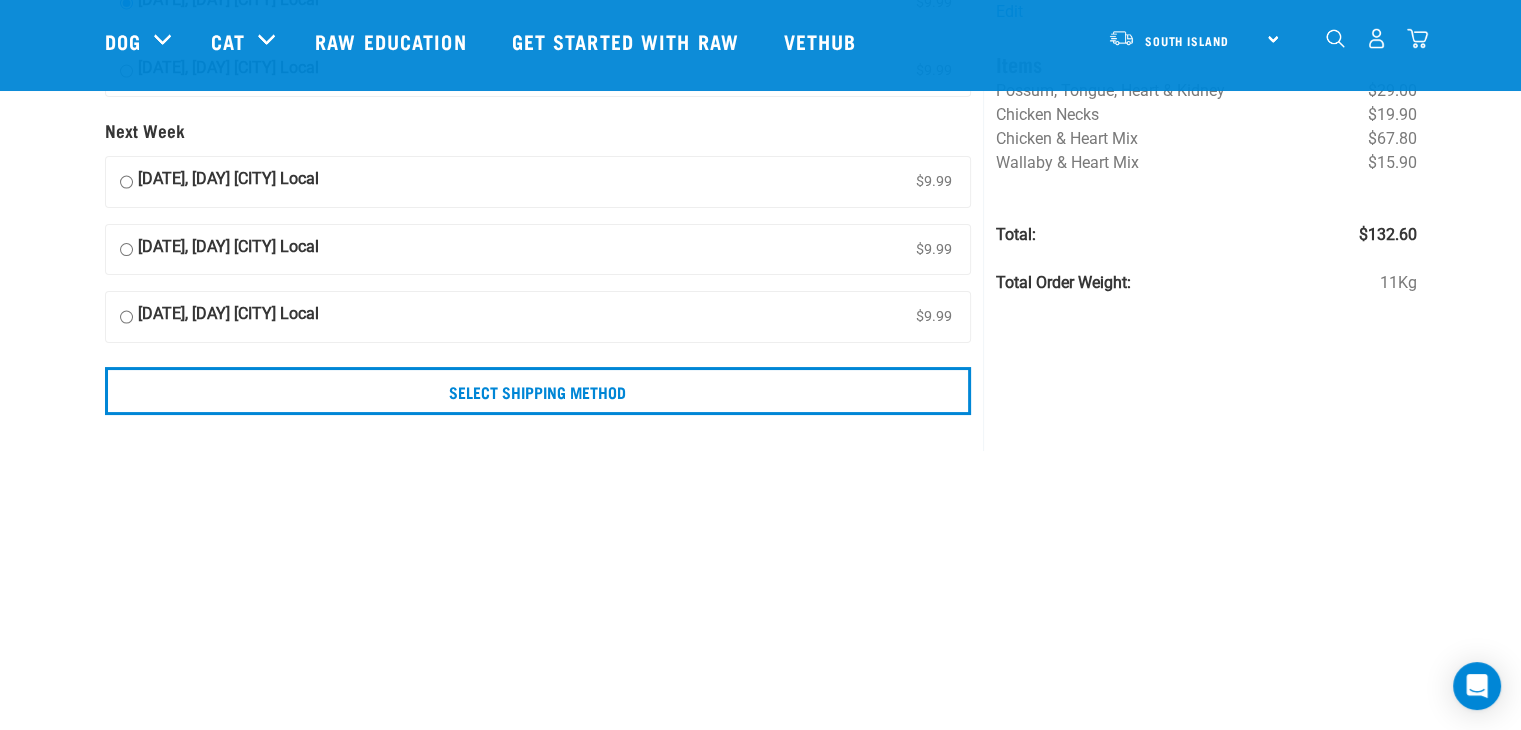 scroll, scrollTop: 300, scrollLeft: 0, axis: vertical 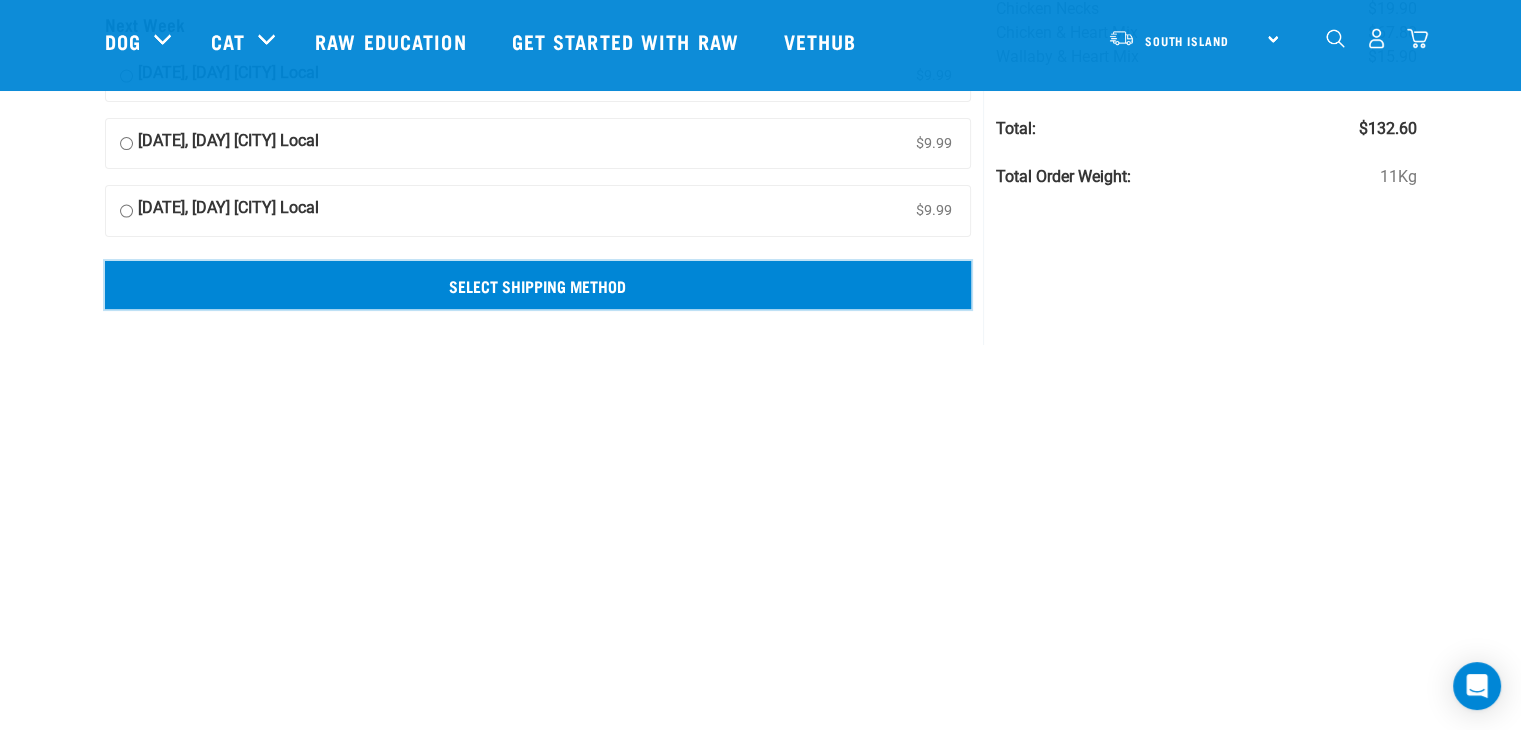 click on "Select Shipping Method" at bounding box center (538, 285) 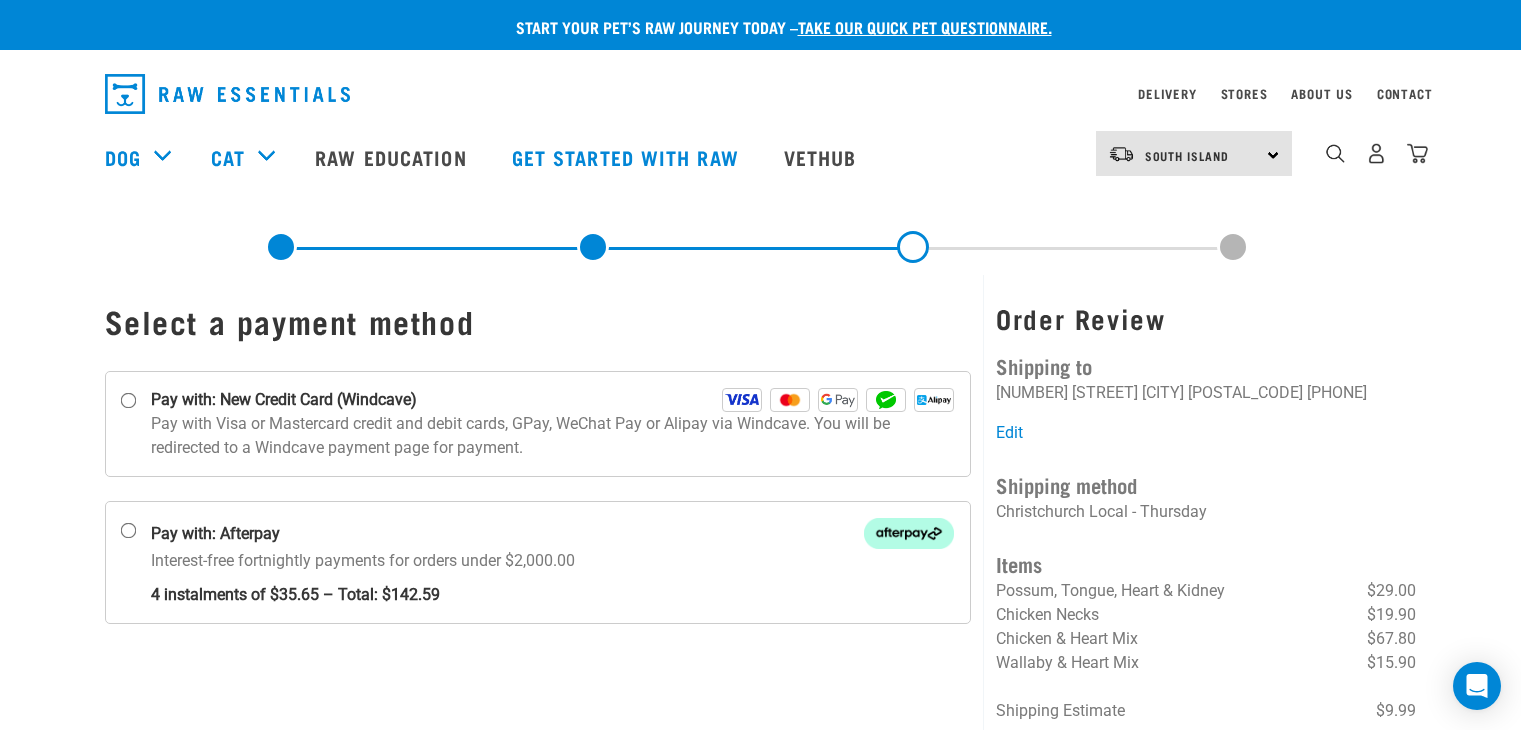 scroll, scrollTop: 0, scrollLeft: 0, axis: both 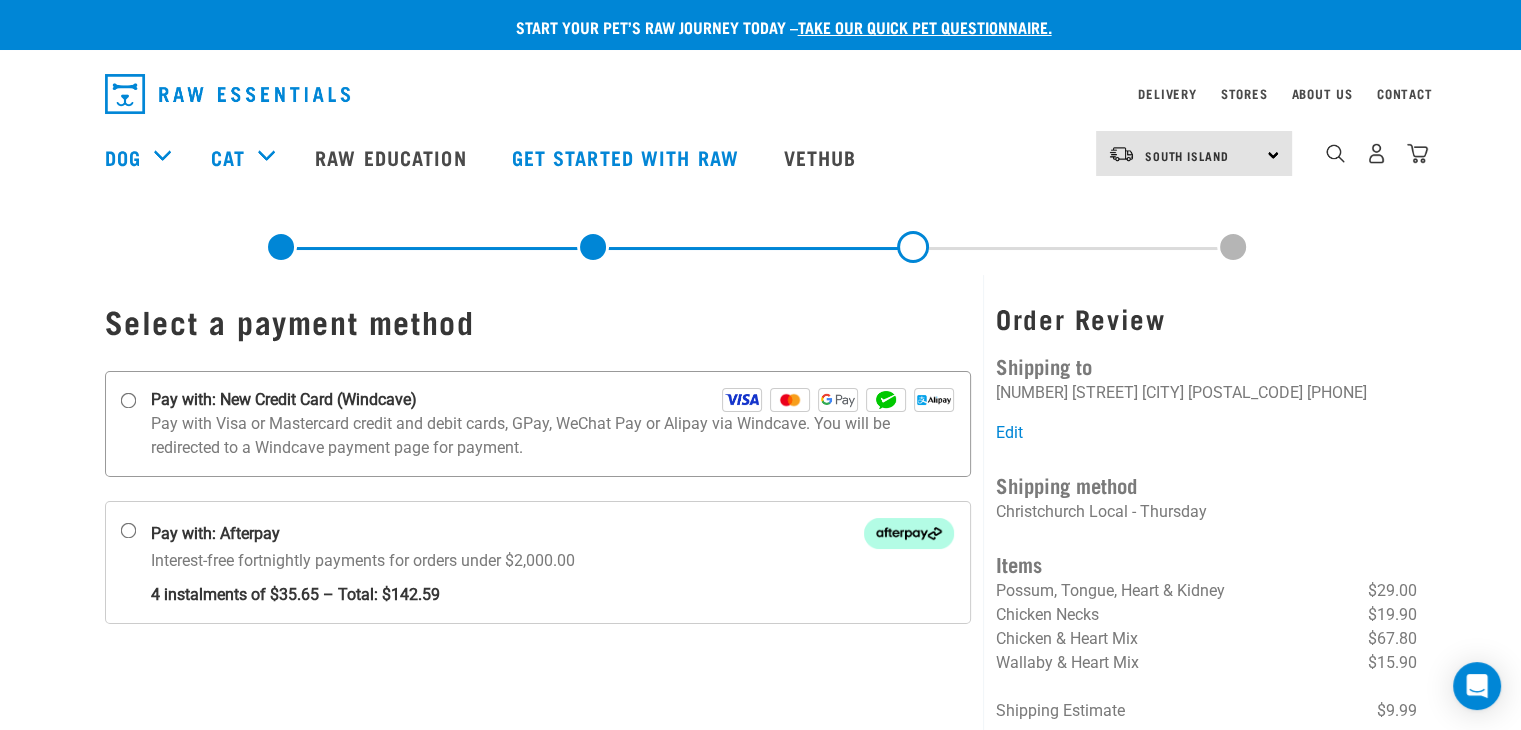 click on "Pay with: New Credit Card (Windcave)" at bounding box center (128, 401) 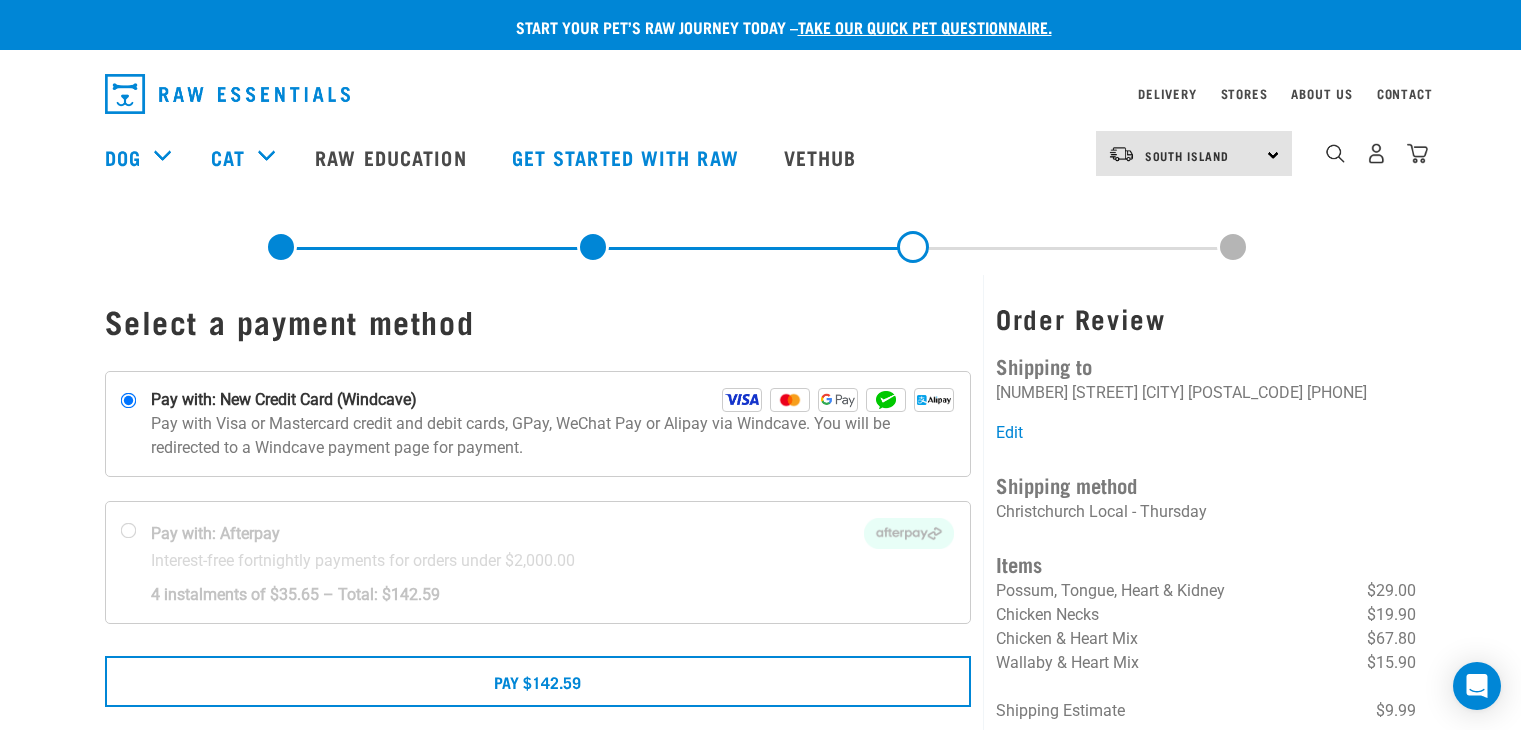 scroll, scrollTop: 0, scrollLeft: 0, axis: both 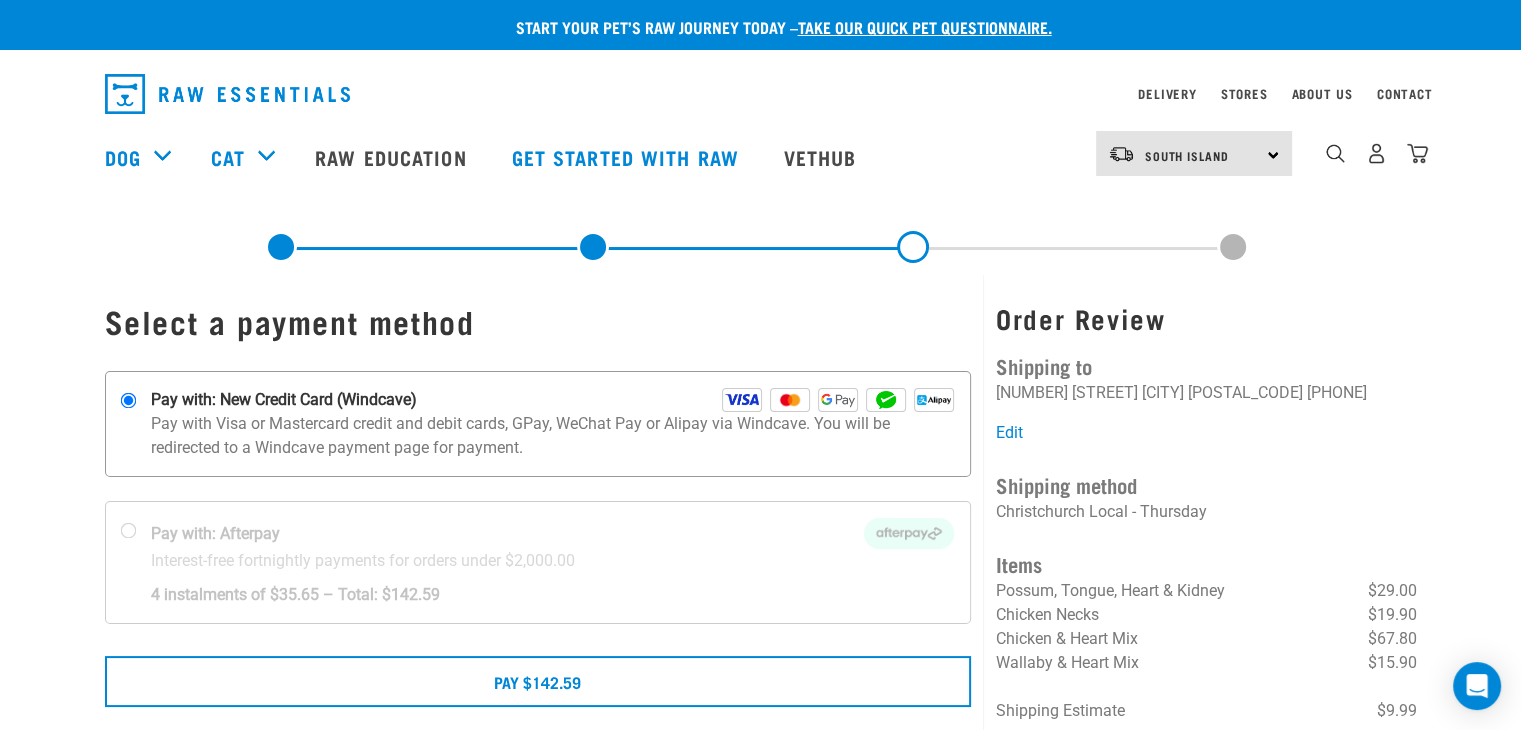 click at bounding box center (742, 400) 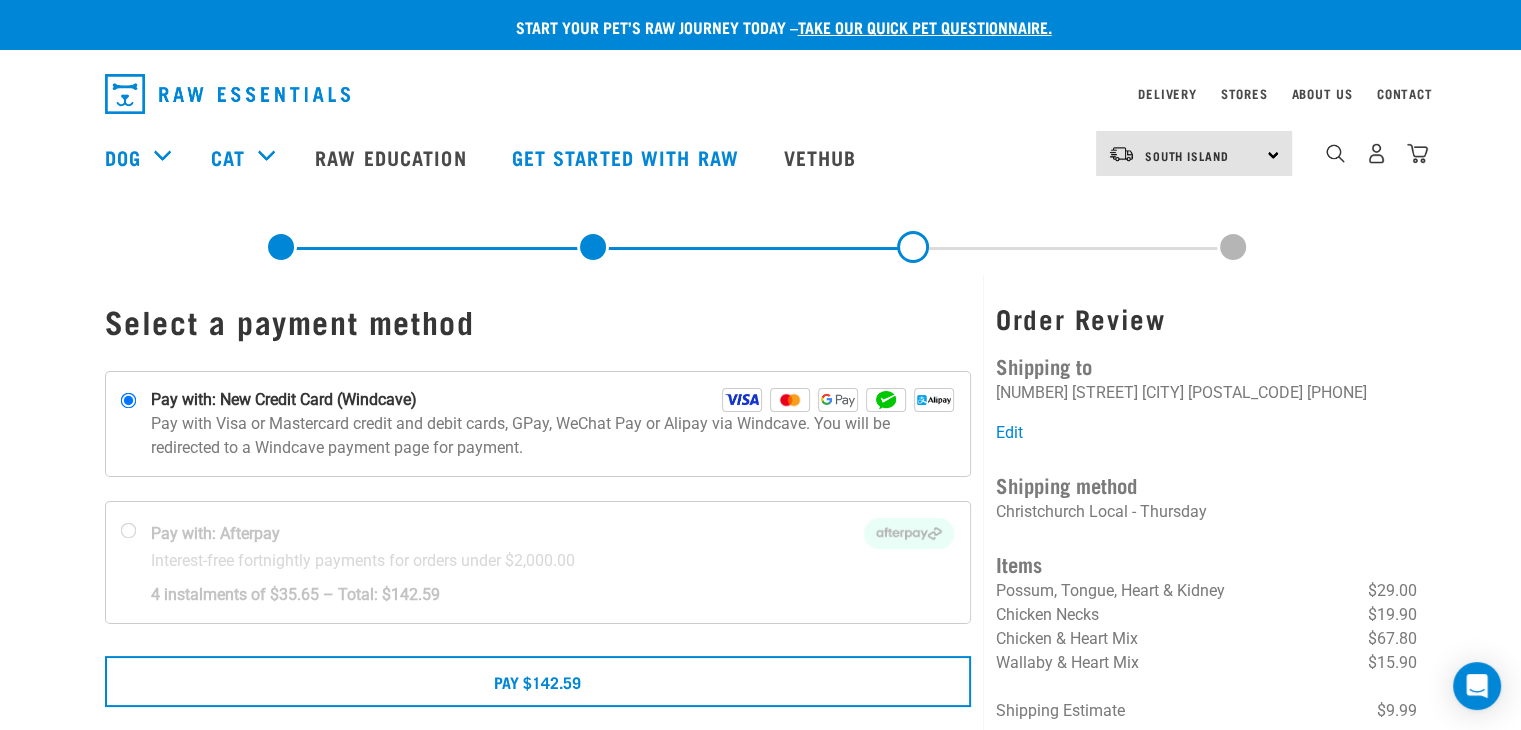 scroll, scrollTop: 100, scrollLeft: 0, axis: vertical 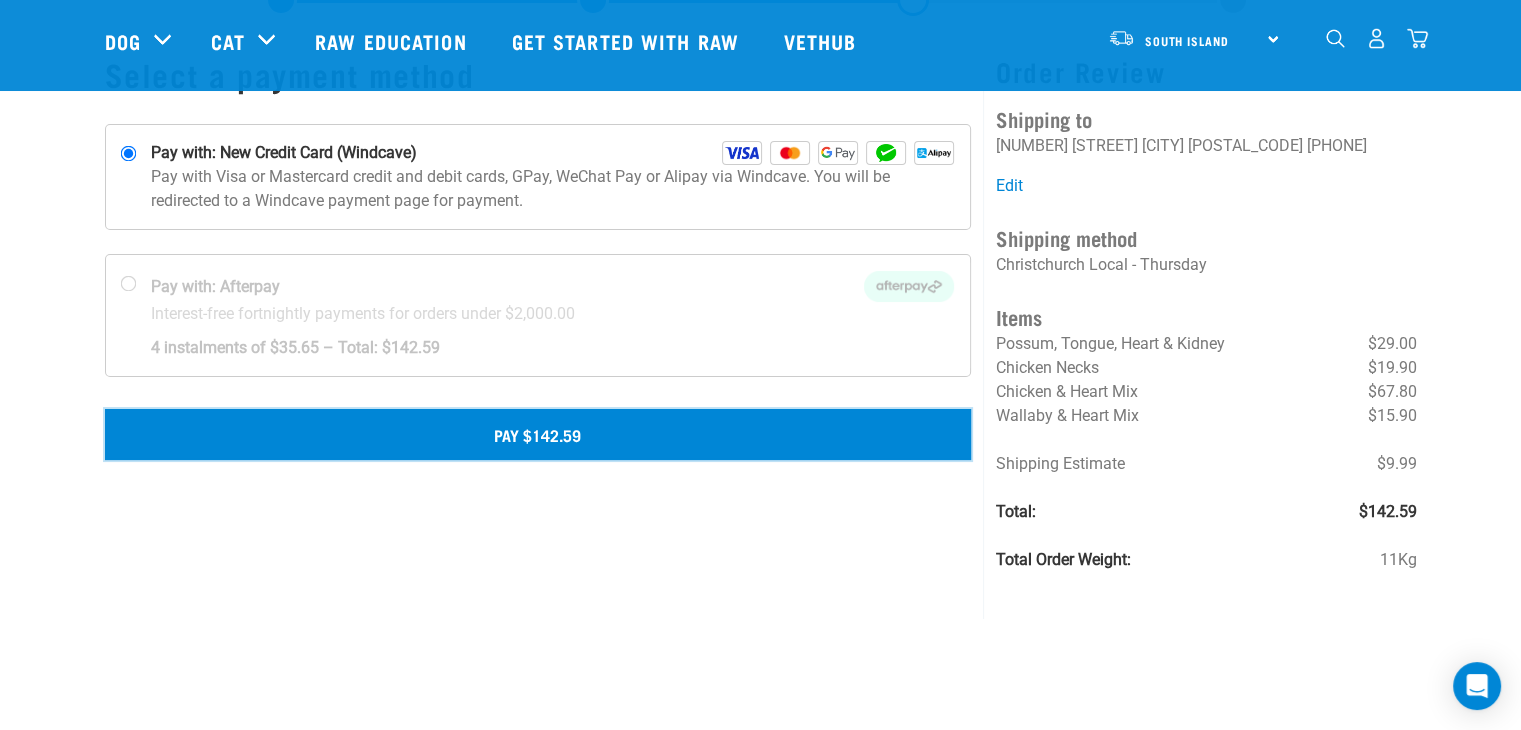 click on "Pay $142.59" at bounding box center [538, 434] 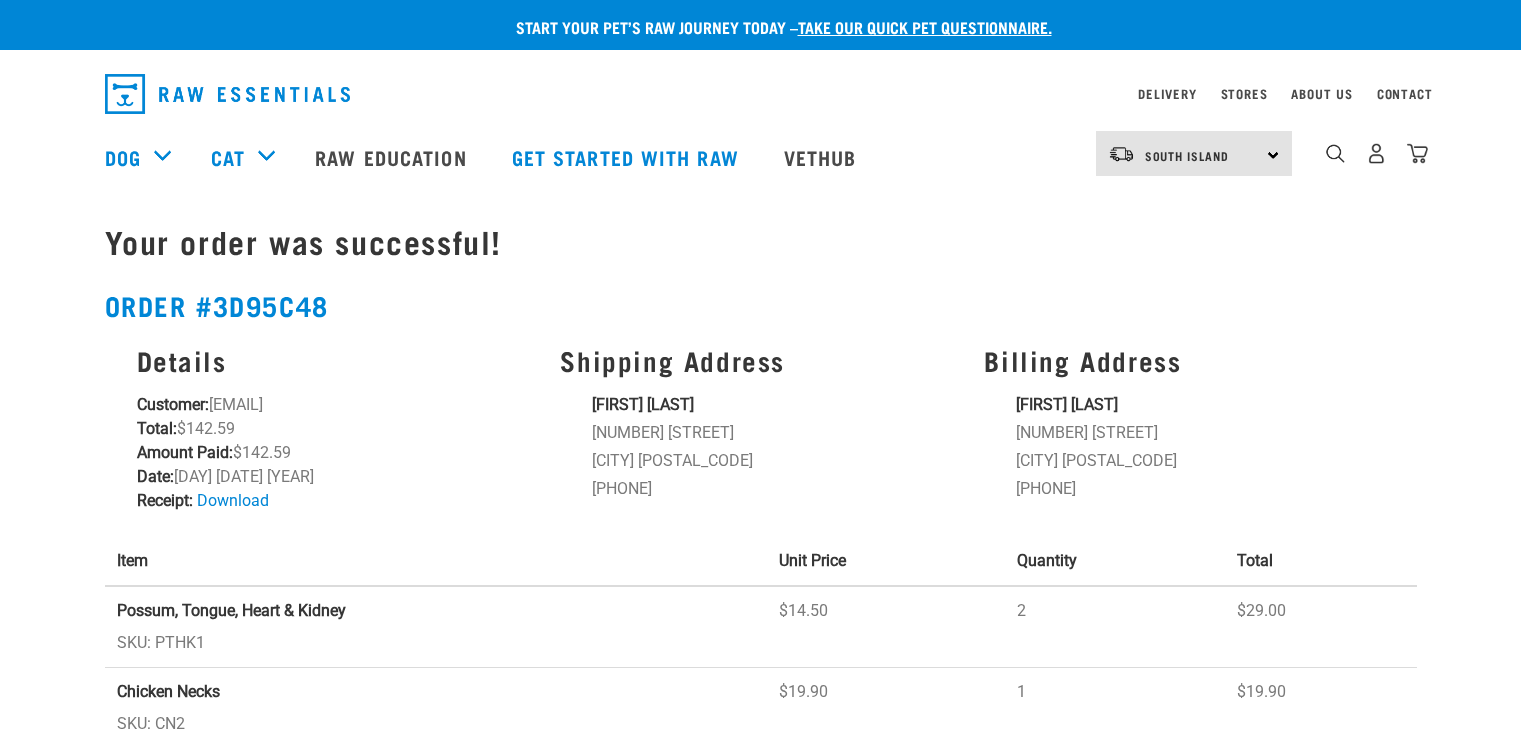 scroll, scrollTop: 0, scrollLeft: 0, axis: both 